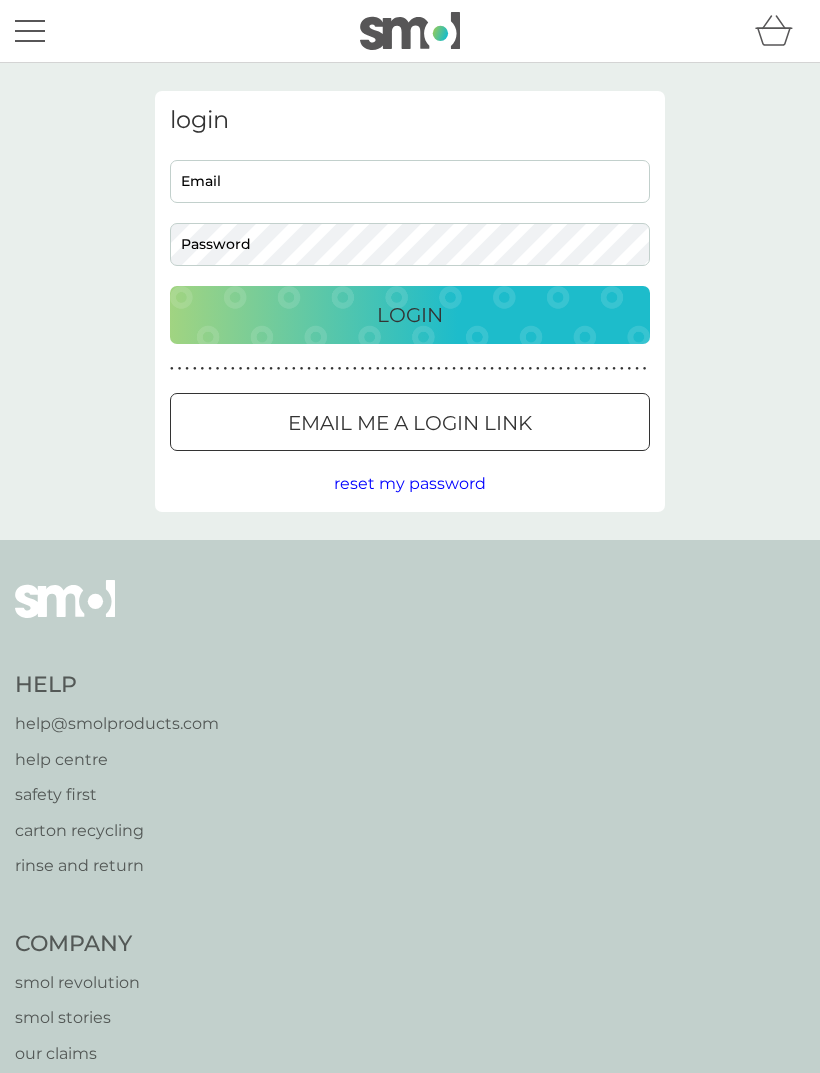 scroll, scrollTop: 0, scrollLeft: 0, axis: both 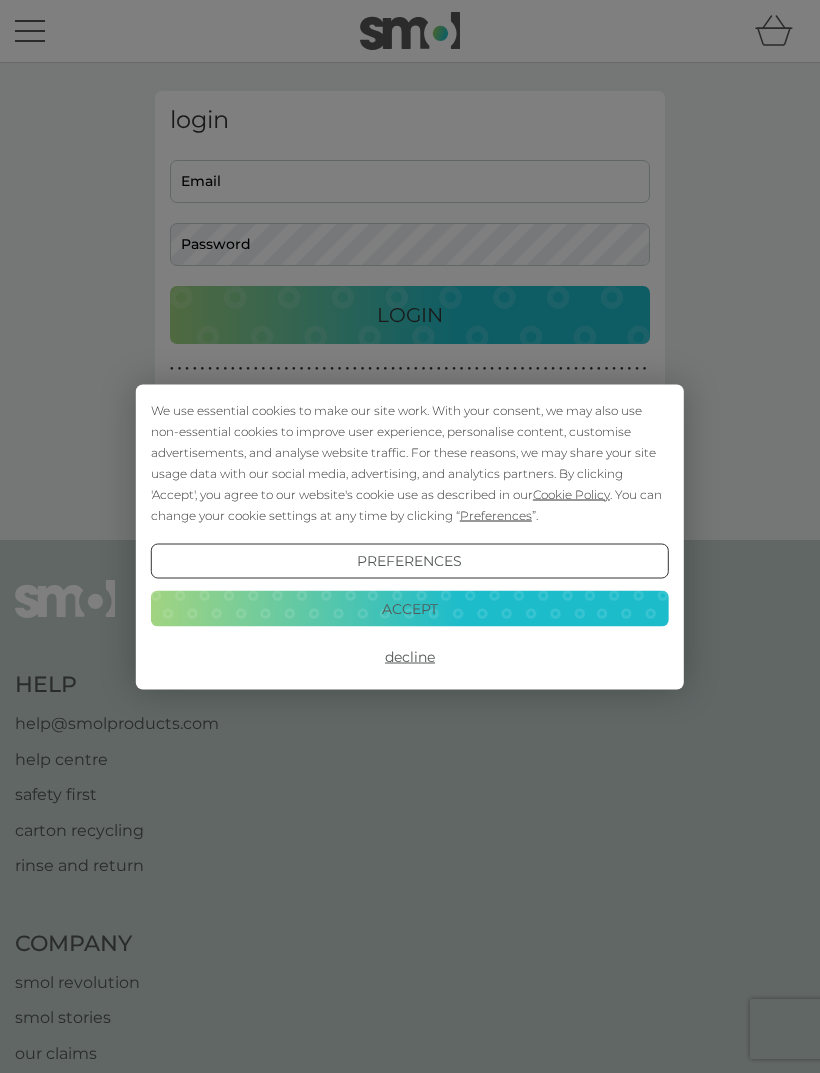 click on "Accept" at bounding box center [410, 609] 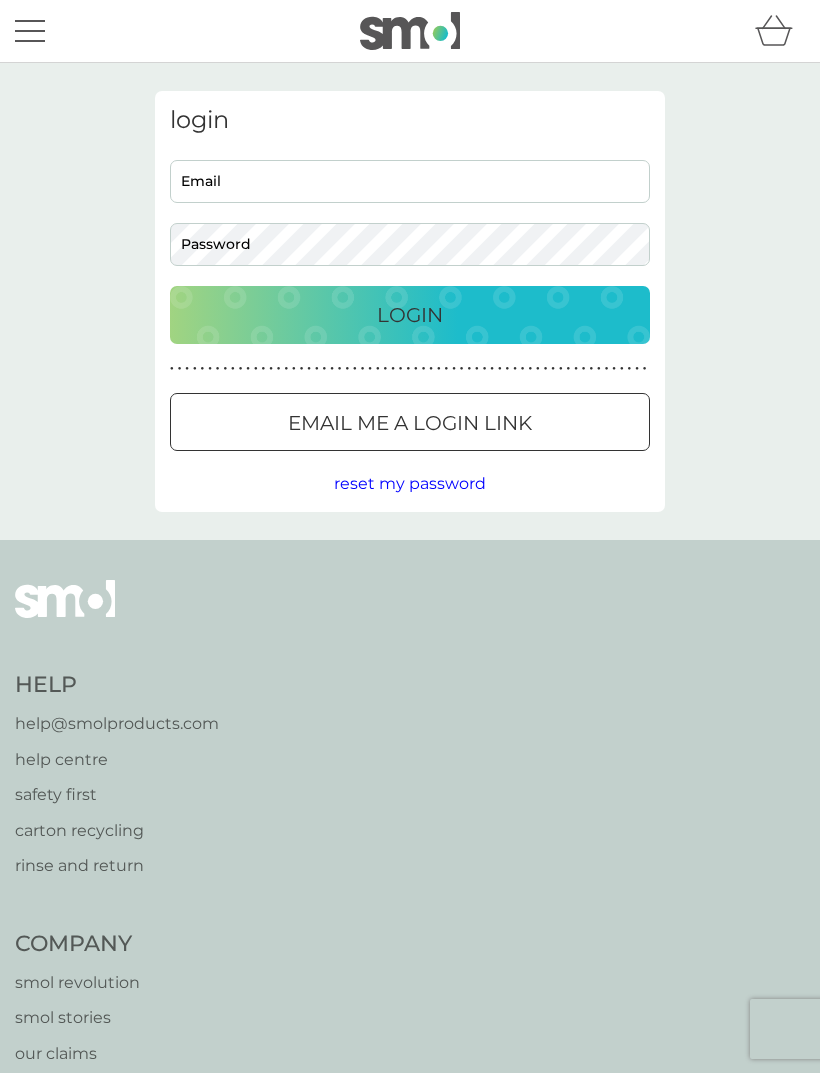click on "Email" at bounding box center [410, 181] 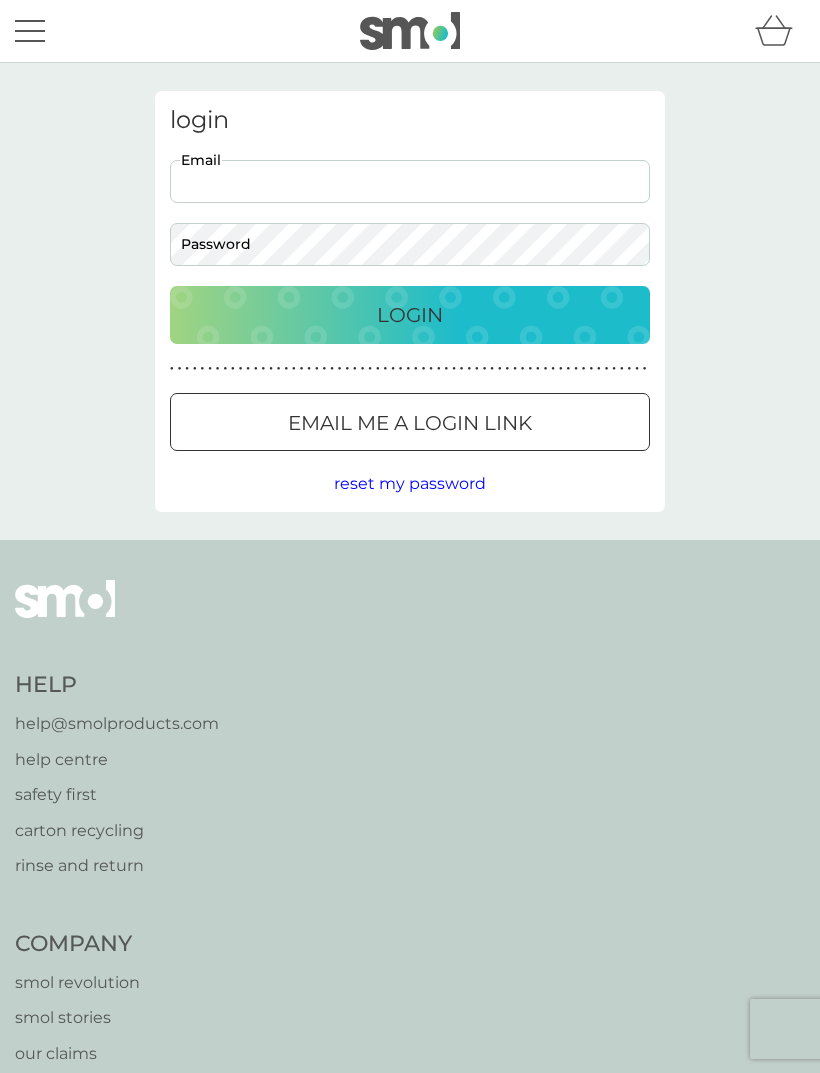 scroll, scrollTop: 0, scrollLeft: 0, axis: both 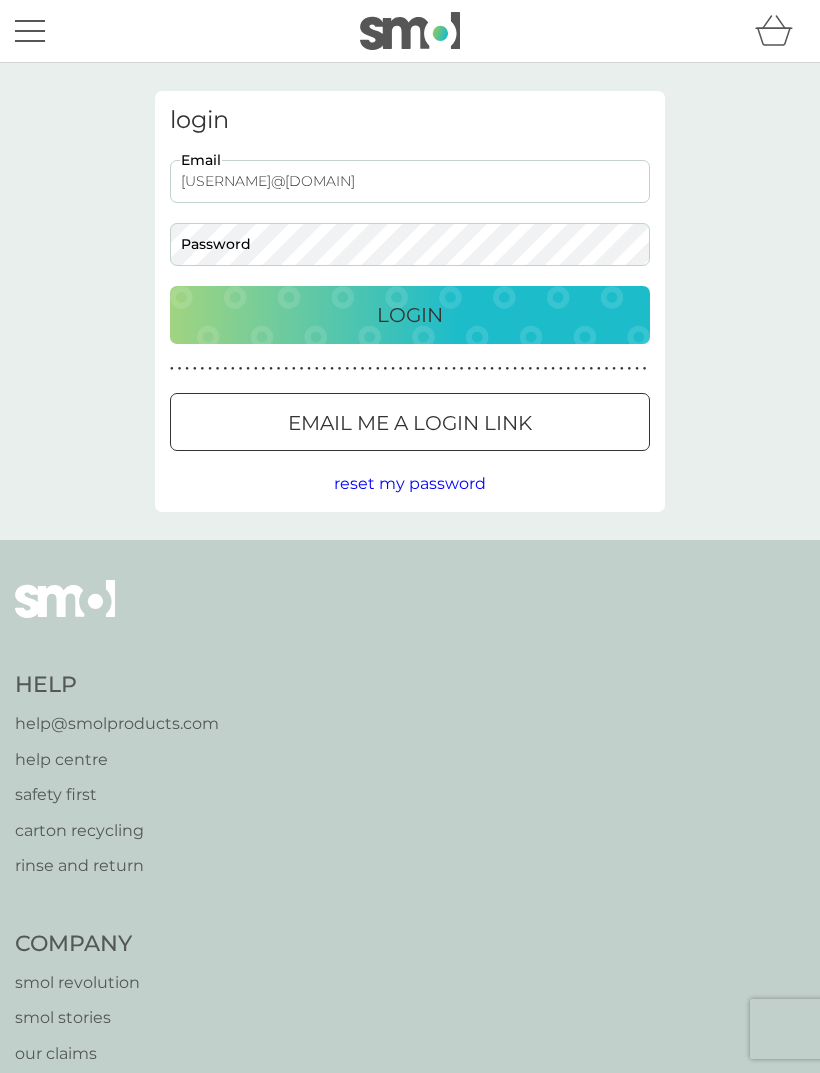 type on "jbradnock@doctors.org.uk" 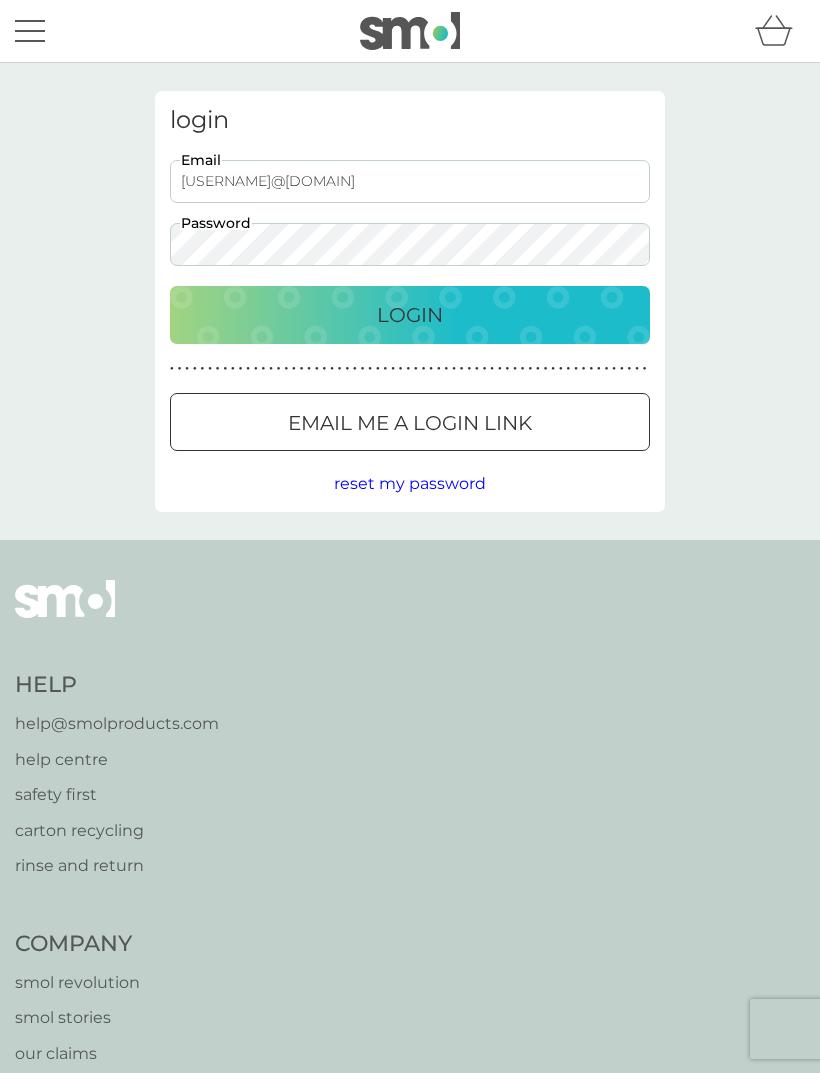 click on "Login" at bounding box center (410, 315) 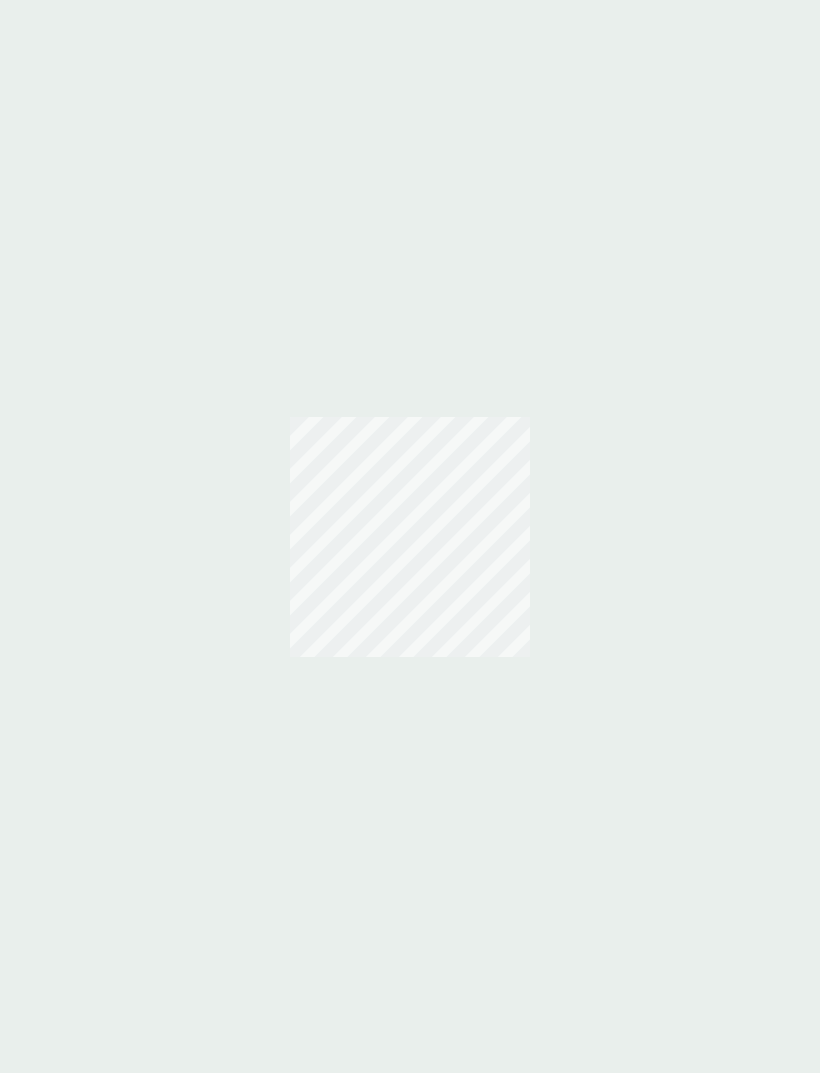 scroll, scrollTop: 0, scrollLeft: 0, axis: both 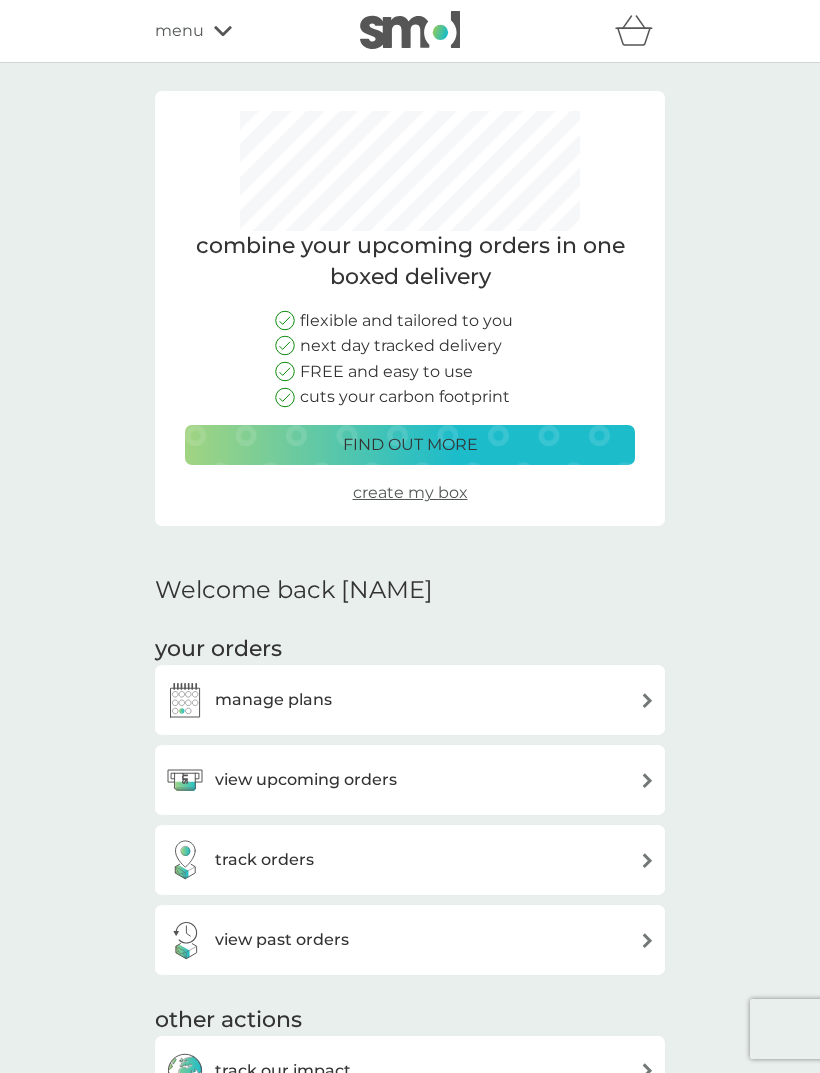 click on "view upcoming orders" at bounding box center (410, 780) 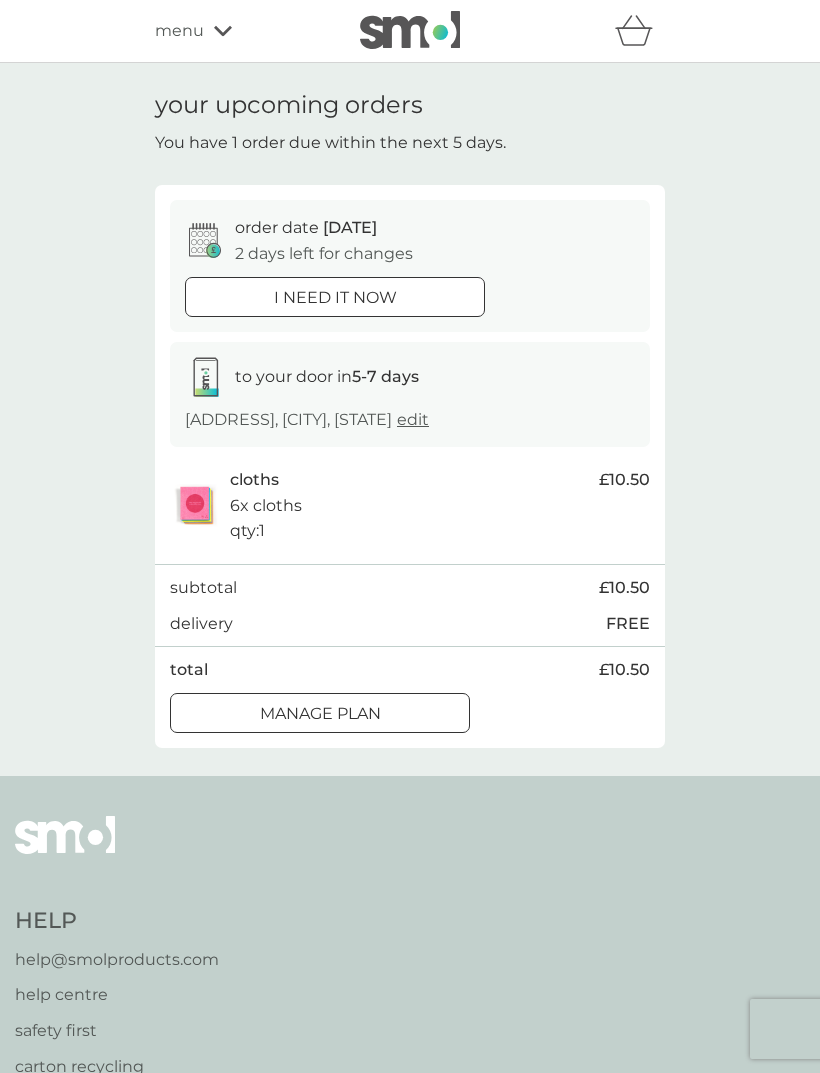 click on "Manage plan" at bounding box center (320, 714) 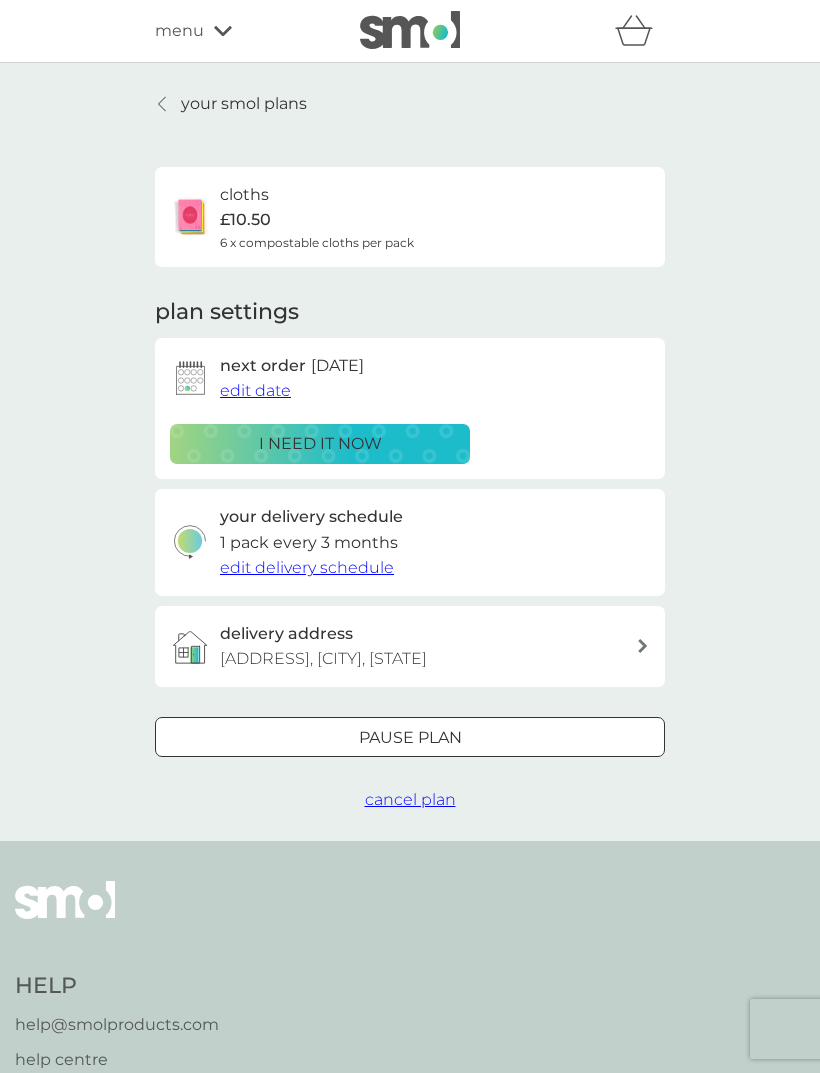 click on "edit delivery schedule" at bounding box center (307, 567) 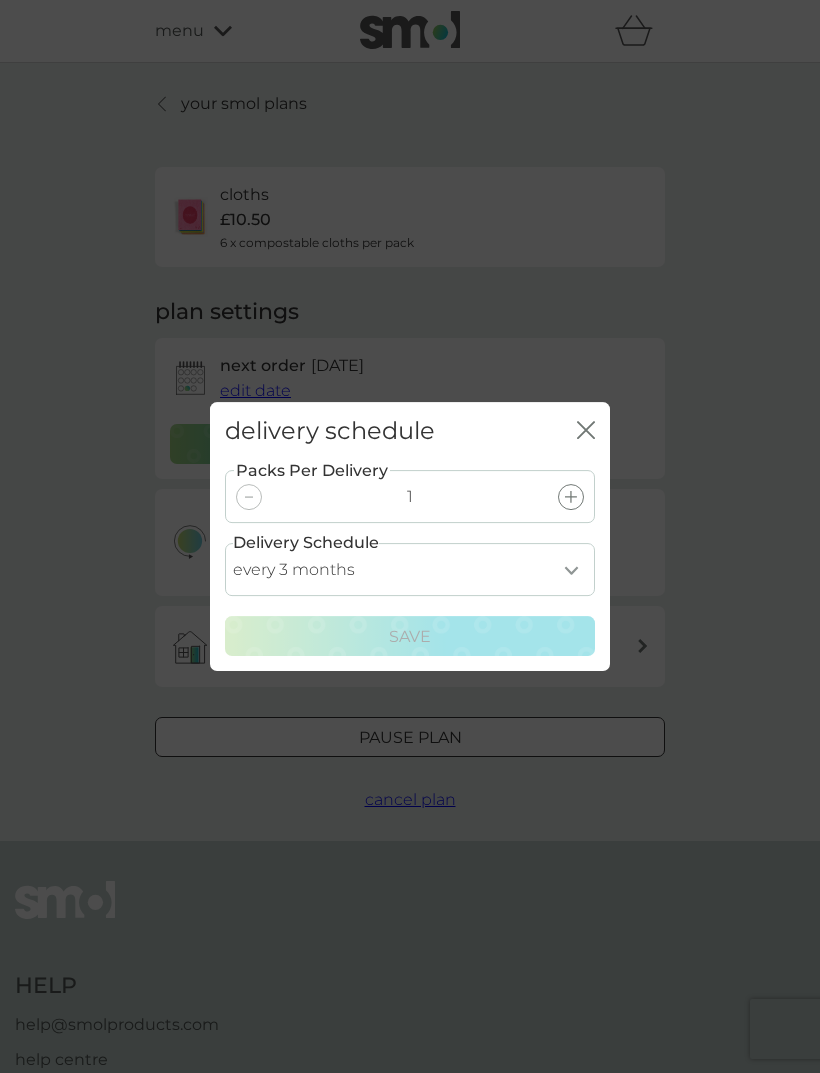 click on "every 1 month every 2 months every 3 months every 4 months every 5 months every 6 months every 7 months" at bounding box center (410, 569) 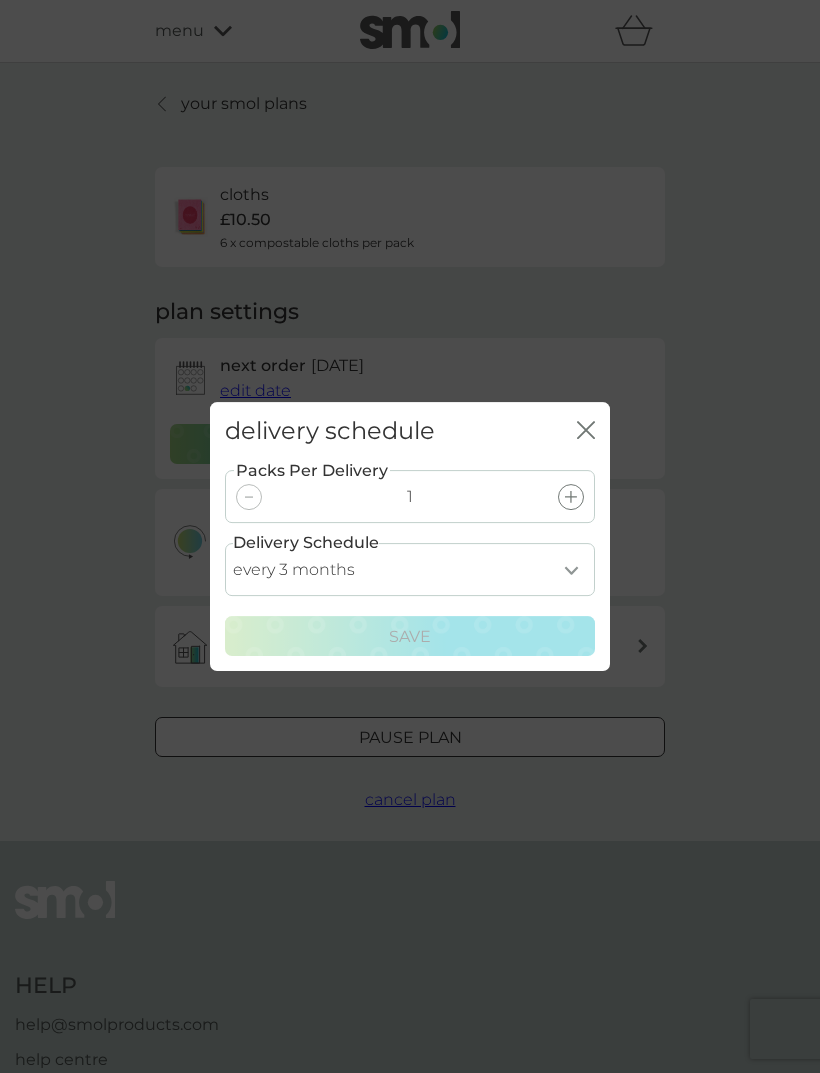 select on "4" 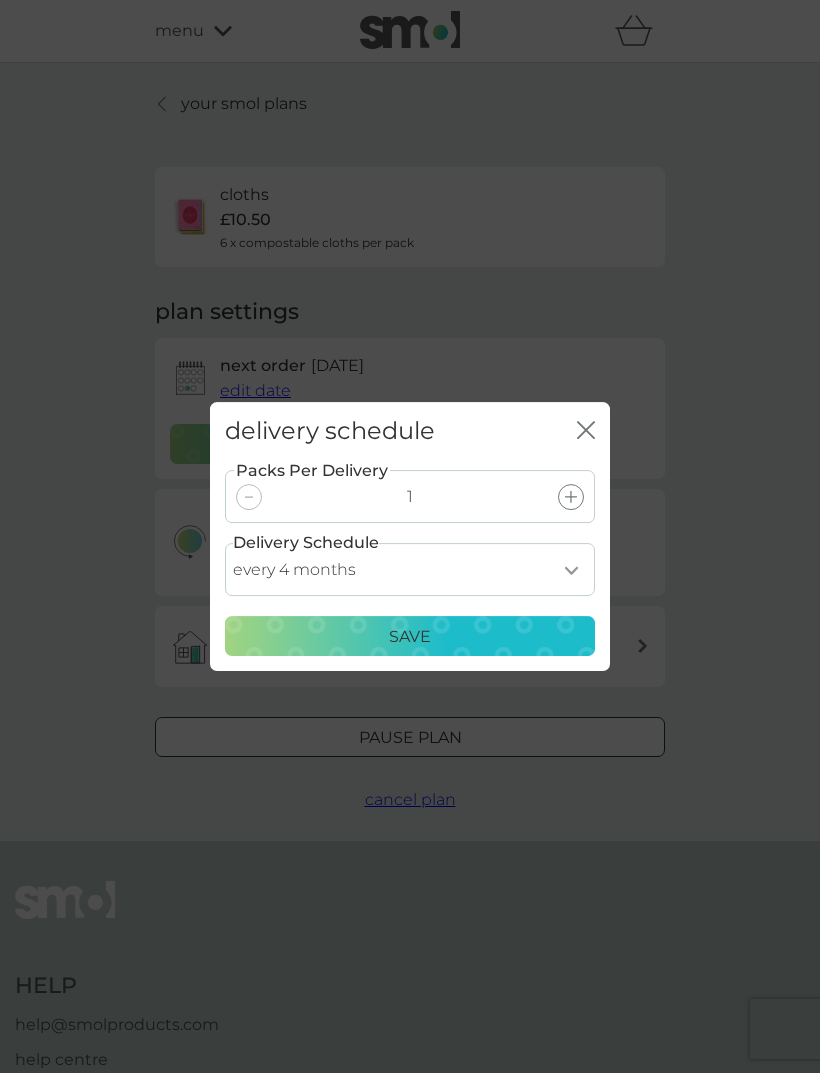 click on "Save" at bounding box center [410, 637] 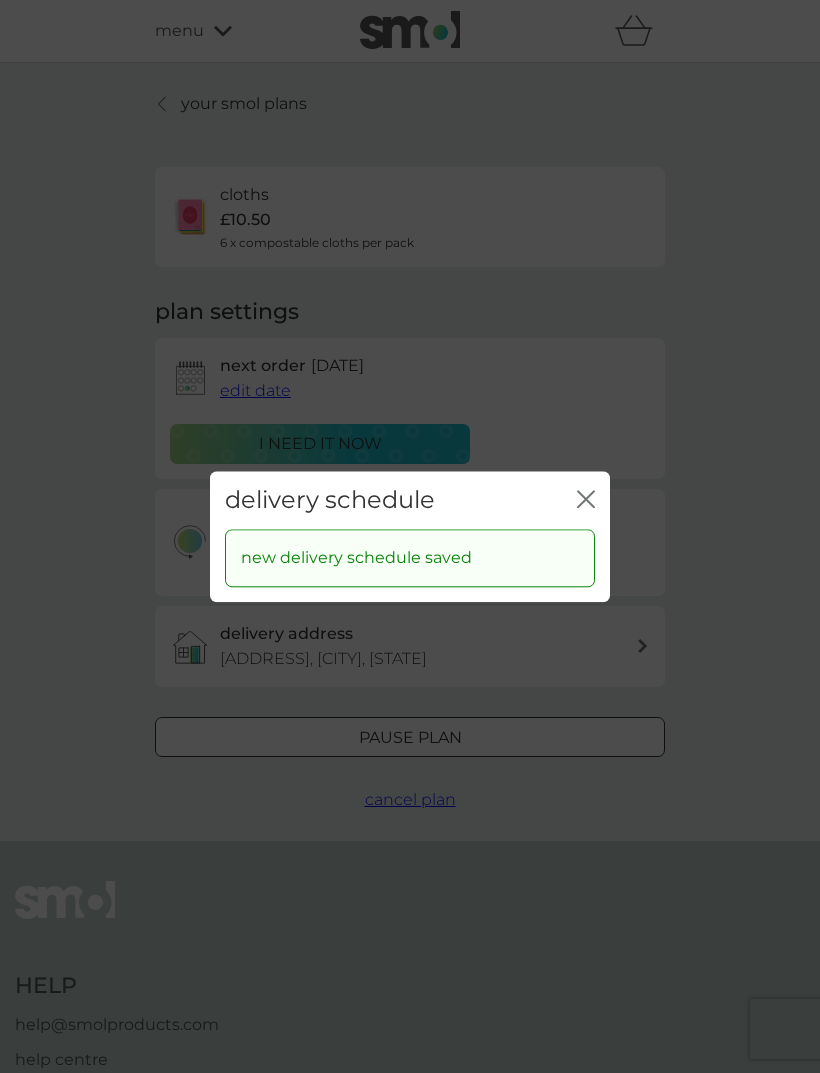 click on "close" 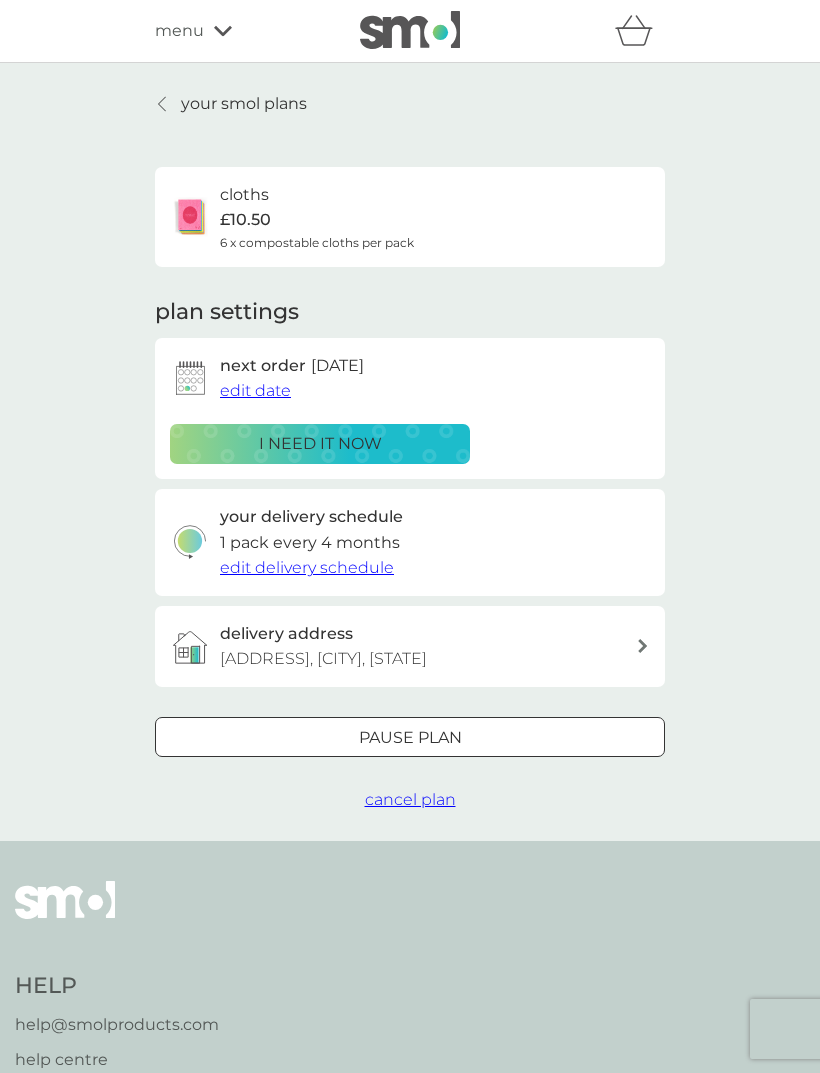 click on "your smol plans" at bounding box center [244, 104] 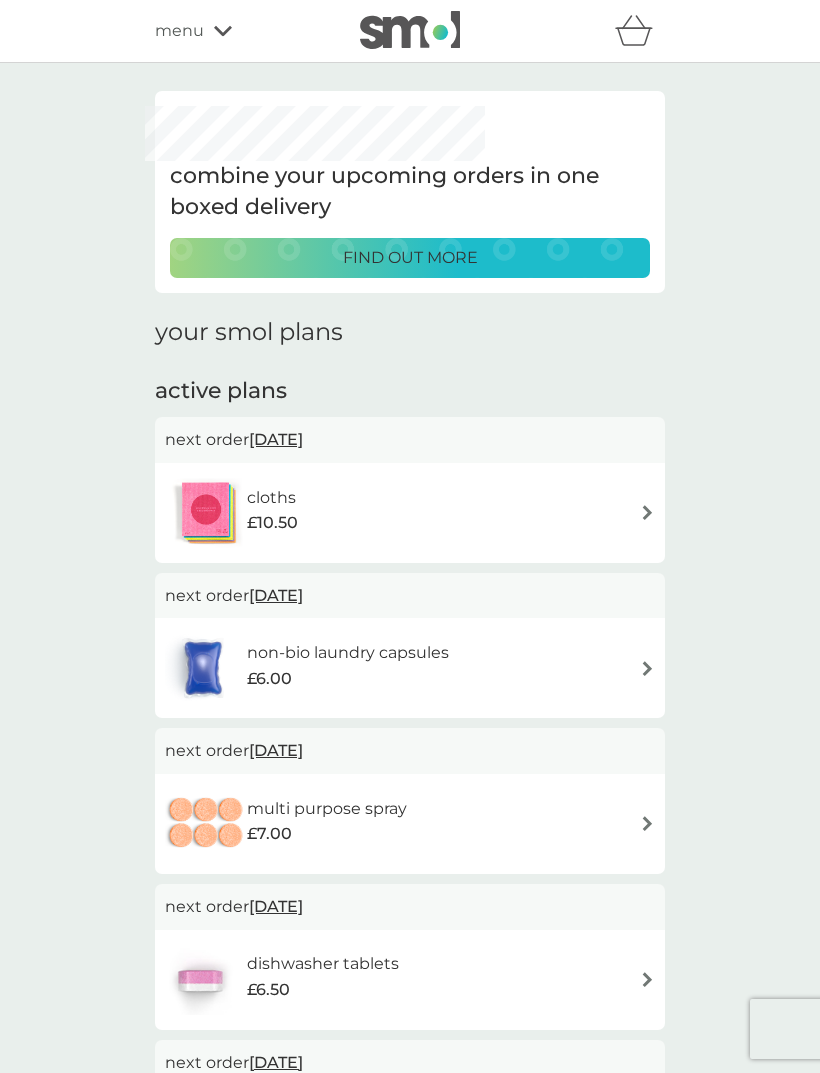 click at bounding box center (647, 668) 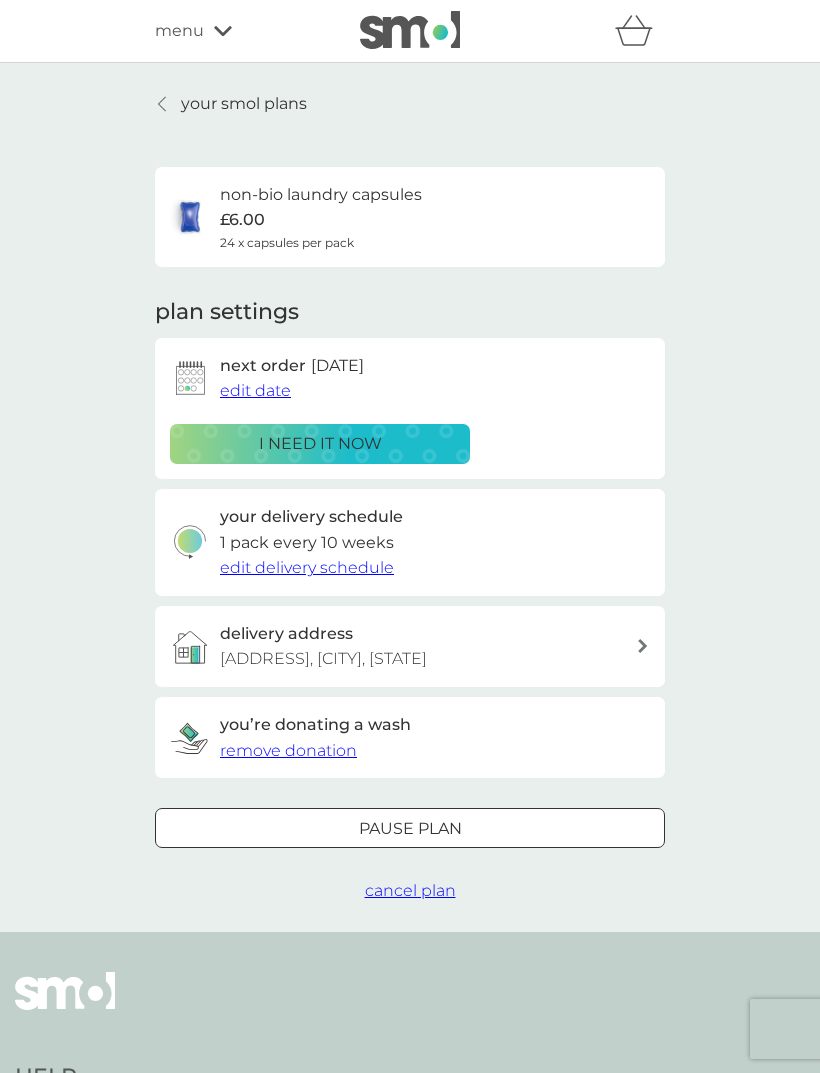 click on "edit delivery schedule" at bounding box center [307, 567] 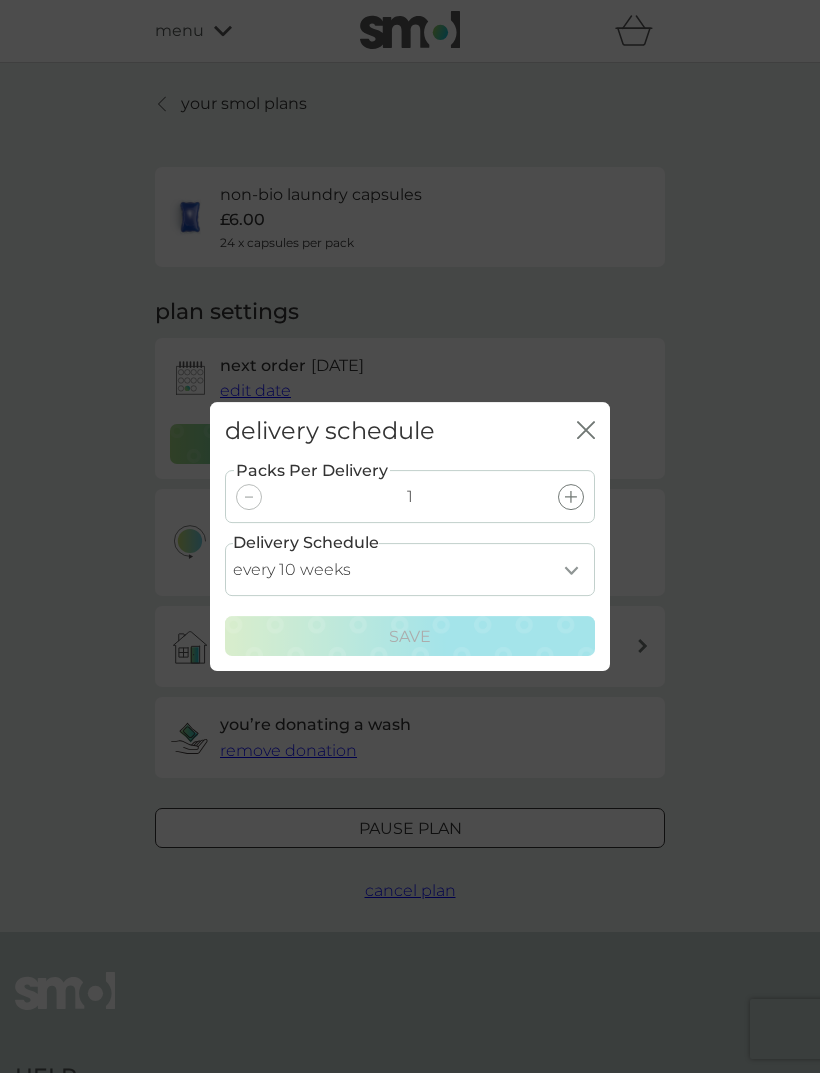 click on "every 1 week every 2 weeks every 3 weeks every 4 weeks every 5 weeks every 6 weeks every 7 weeks every 8 weeks every 9 weeks every 10 weeks every 11 weeks every 12 weeks every 13 weeks every 14 weeks every 15 weeks every 16 weeks every 17 weeks" at bounding box center (410, 569) 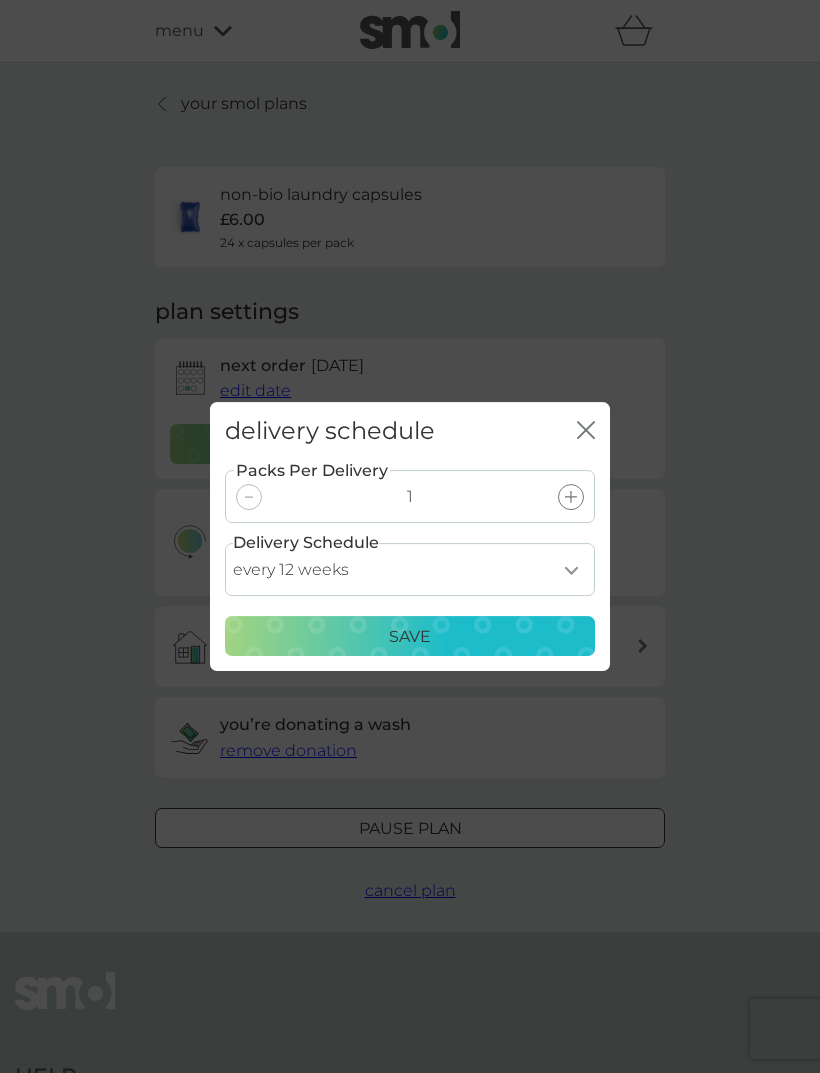 click on "Save" at bounding box center [410, 637] 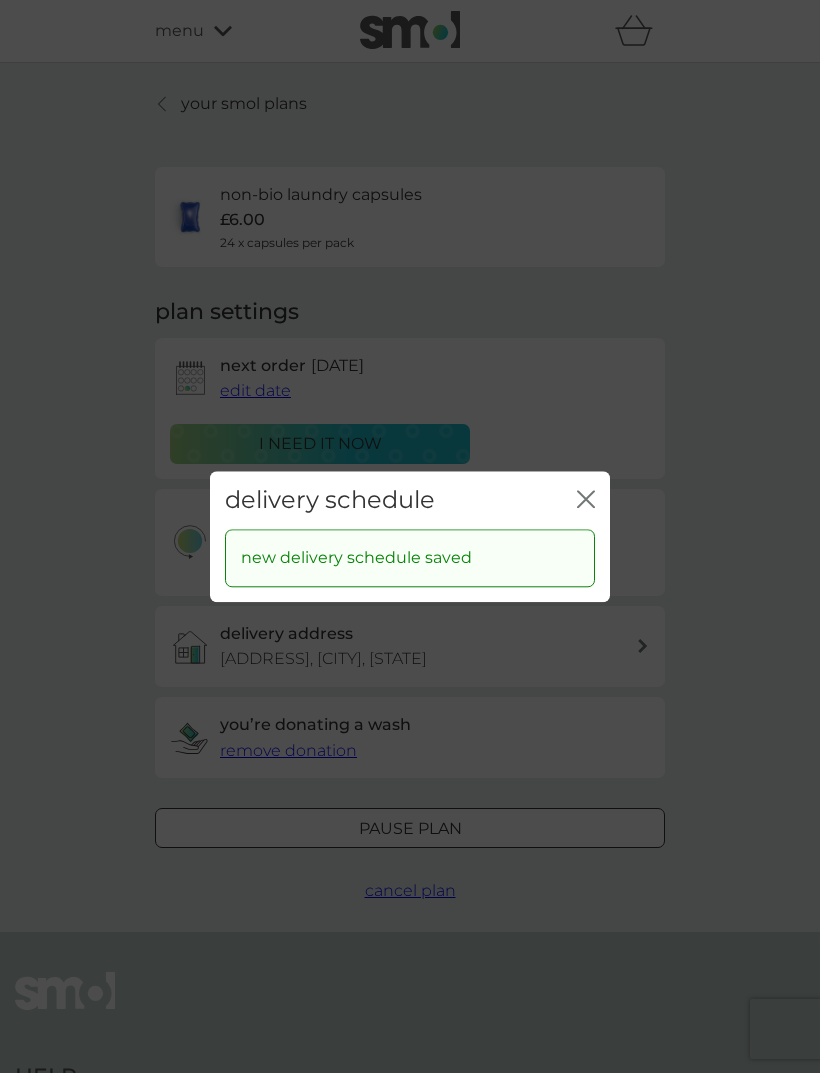 click 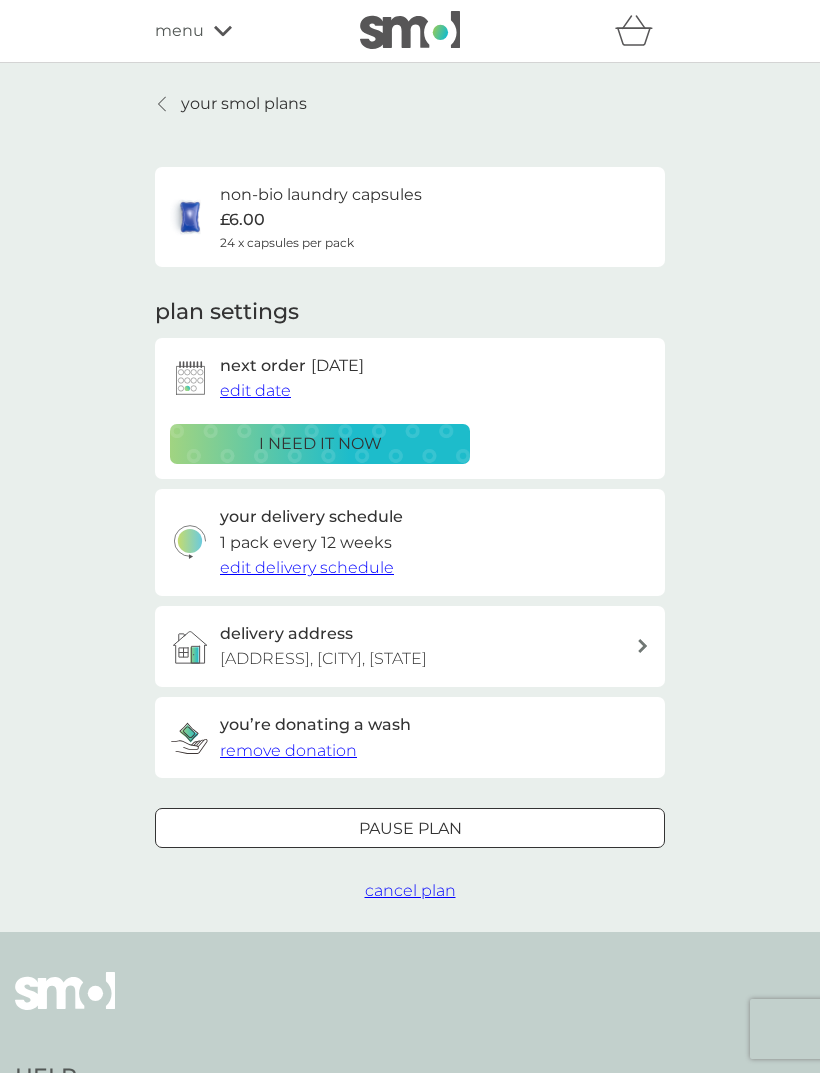 click on "your smol plans" at bounding box center [244, 104] 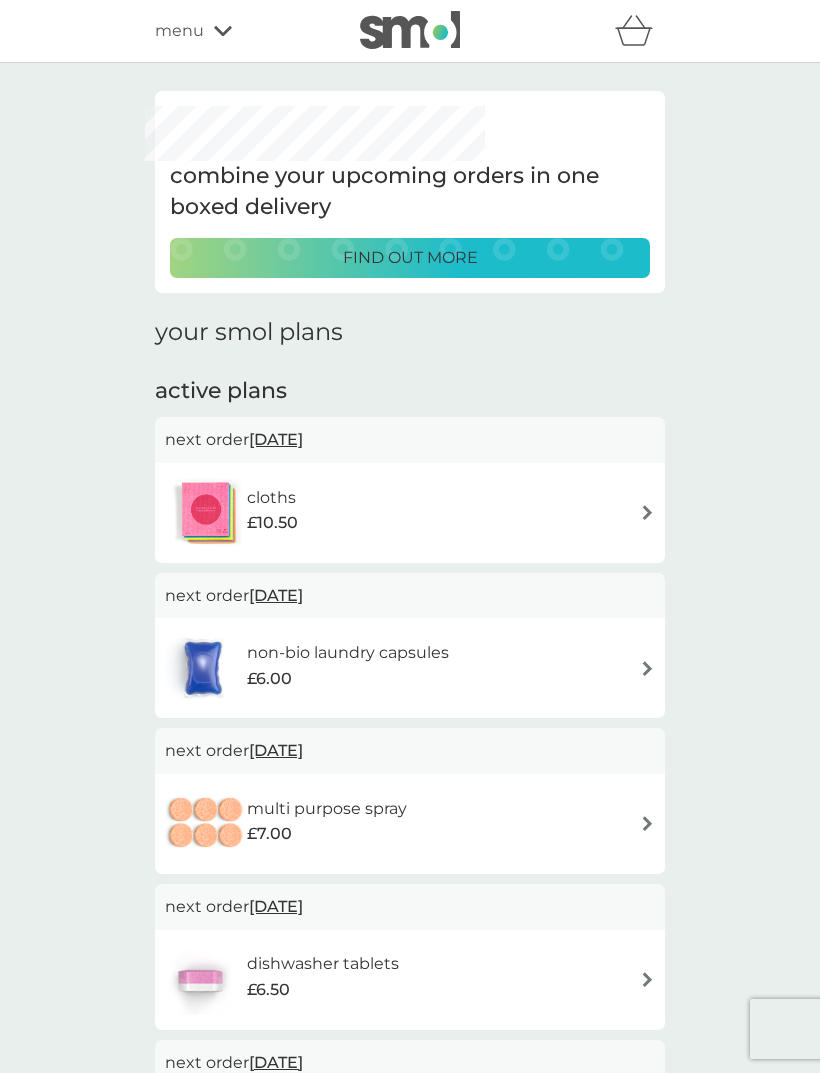 click at bounding box center [647, 823] 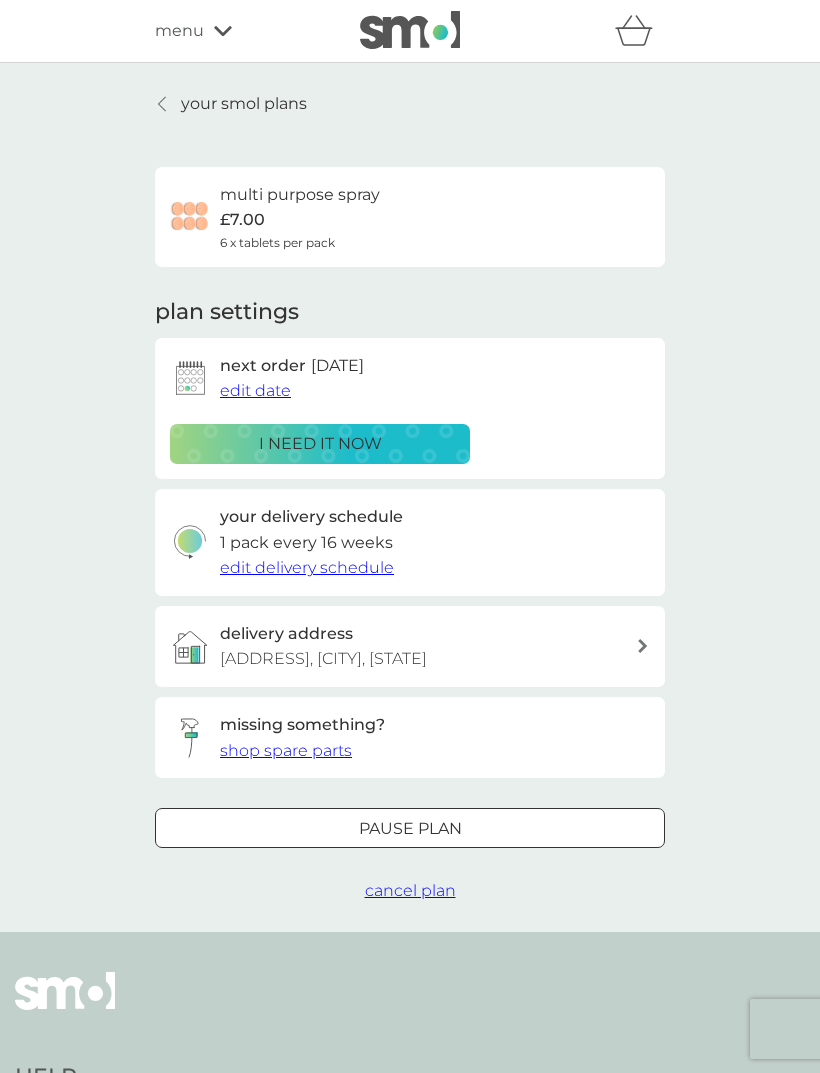 click on "edit delivery schedule" at bounding box center (307, 567) 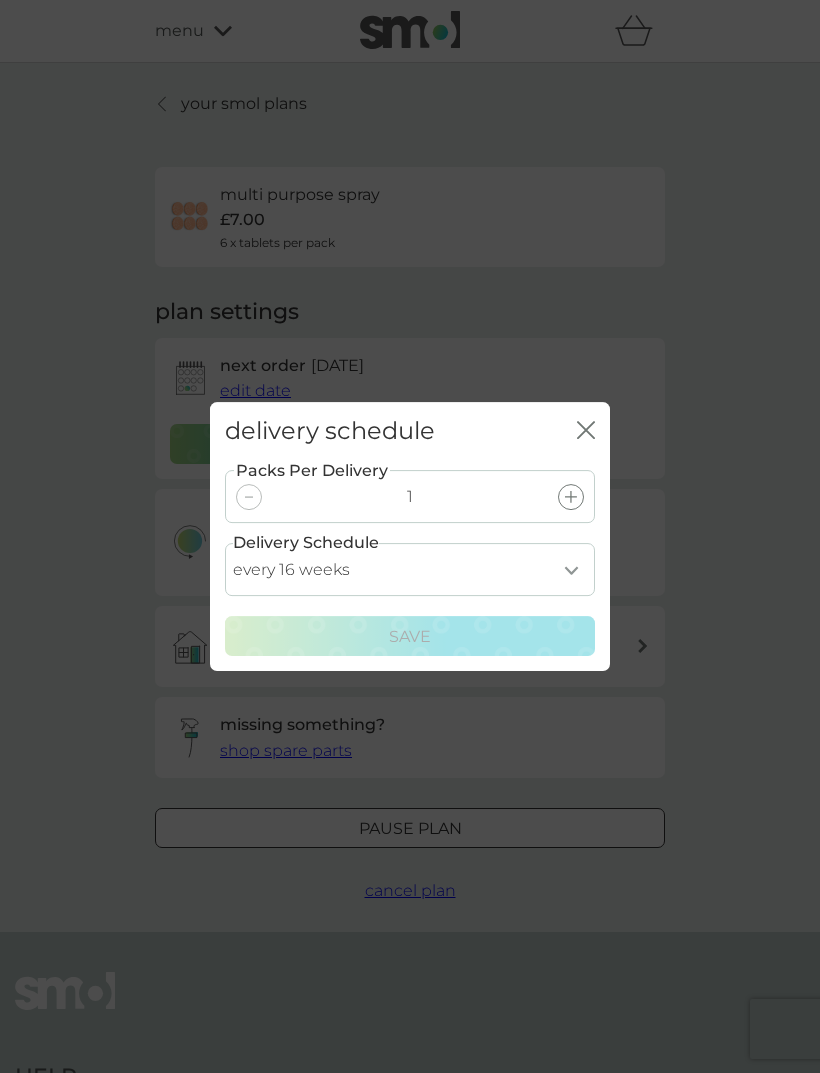 click on "every 1 week every 2 weeks every 3 weeks every 4 weeks every 5 weeks every 6 weeks every 7 weeks every 8 weeks every 9 weeks every 10 weeks every 11 weeks every 12 weeks every 13 weeks every 14 weeks every 15 weeks every 16 weeks every 17 weeks every 18 weeks every 19 weeks every 20 weeks every 21 weeks every 22 weeks every 23 weeks every 24 weeks every 25 weeks every 26 weeks every 27 weeks every 28 weeks every 29 weeks every 30 weeks every 31 weeks every 32 weeks every 33 weeks every 34 weeks every 35 weeks" at bounding box center (410, 569) 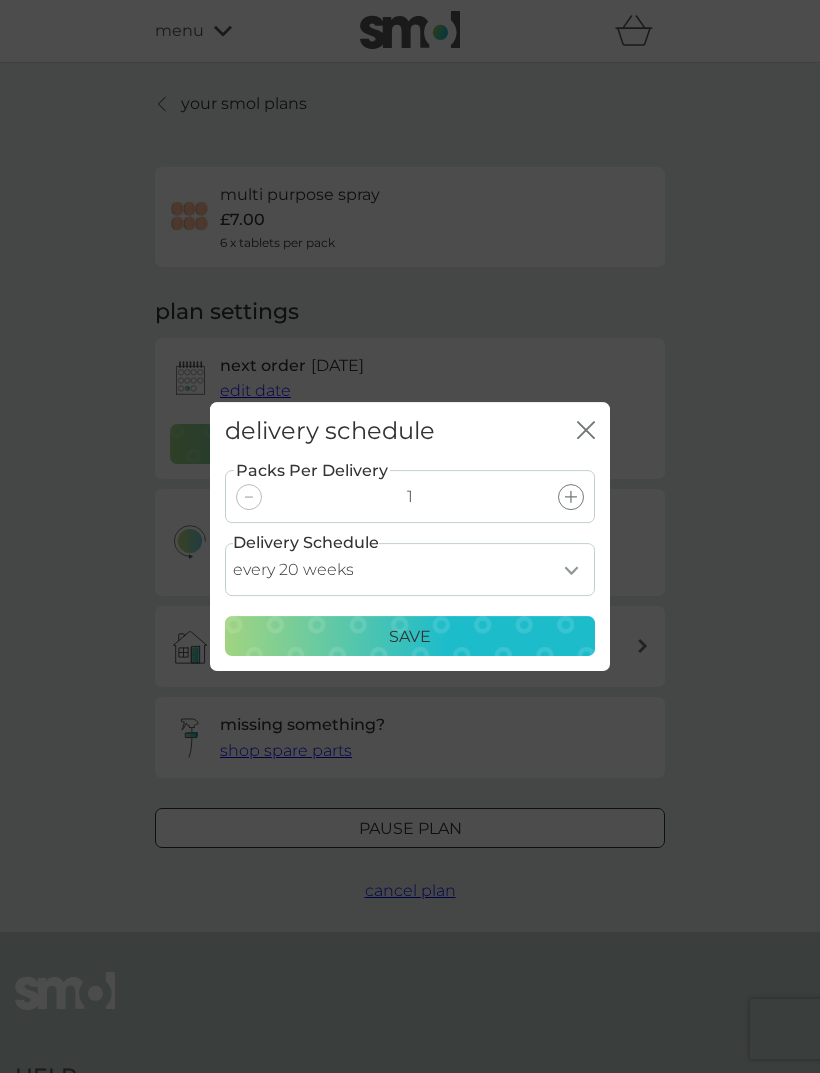 click on "Save" at bounding box center (410, 637) 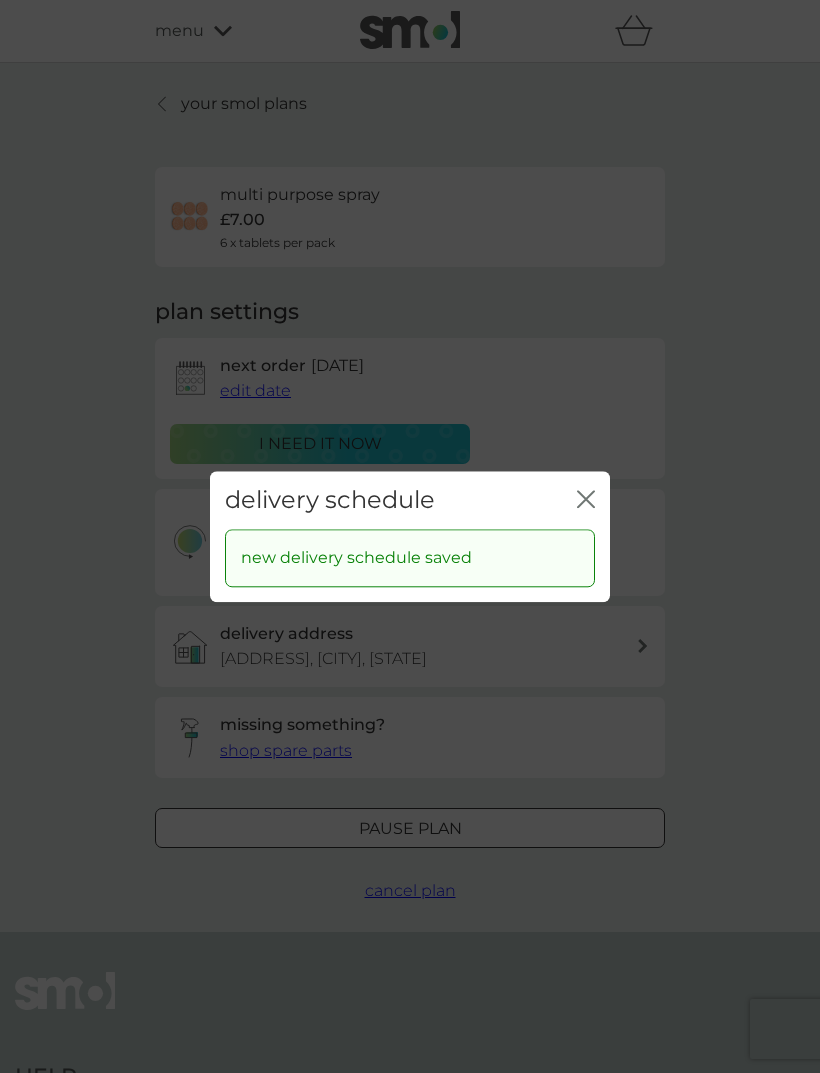 click on "close" 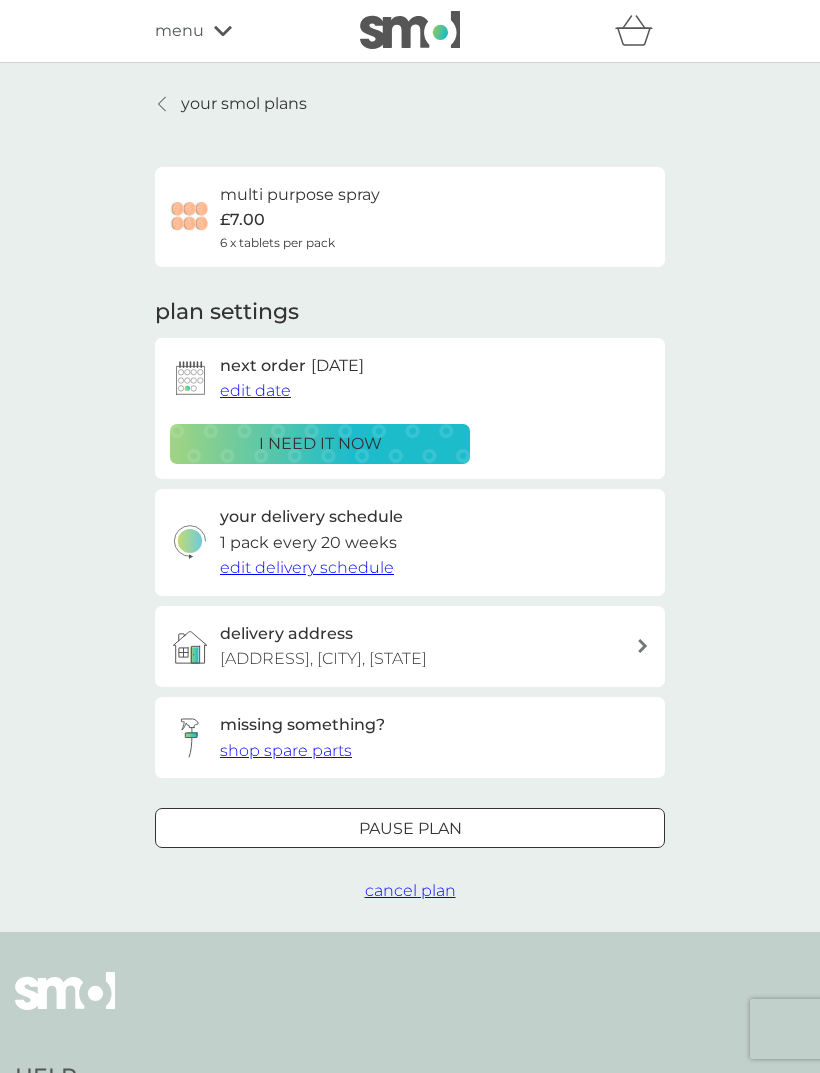 click on "menu" at bounding box center (240, 31) 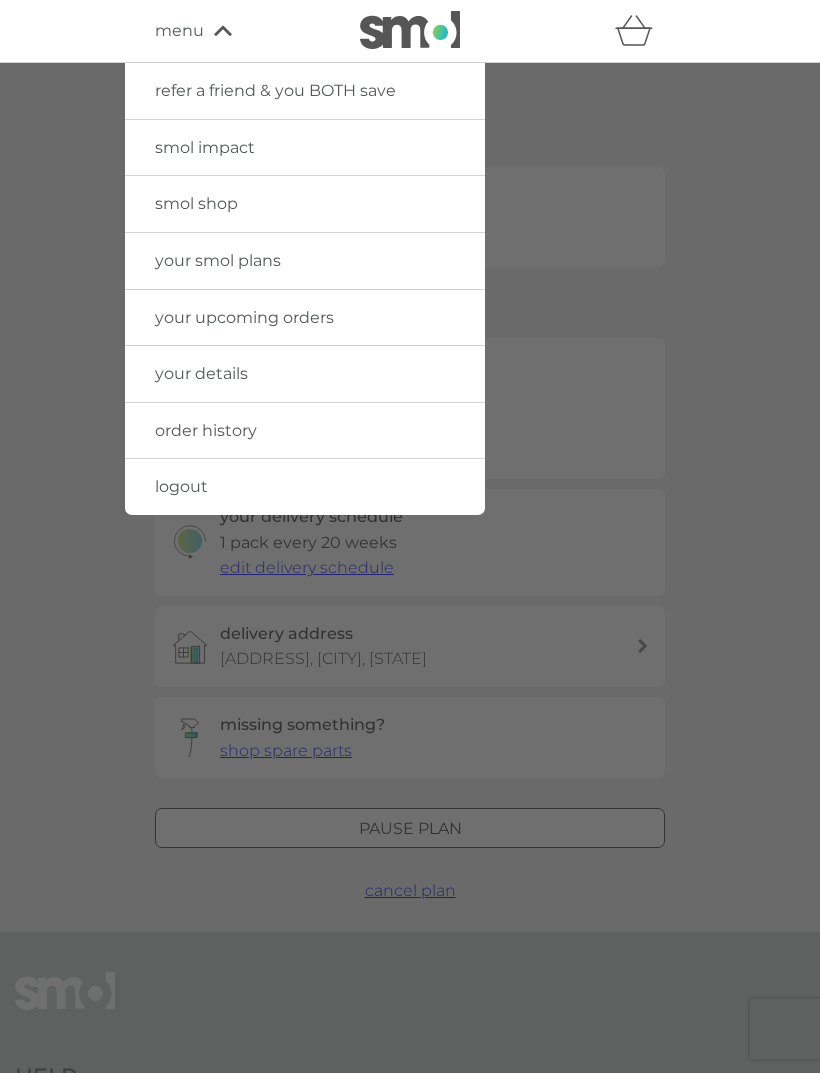 click on "refer a friend & you BOTH save" at bounding box center (275, 90) 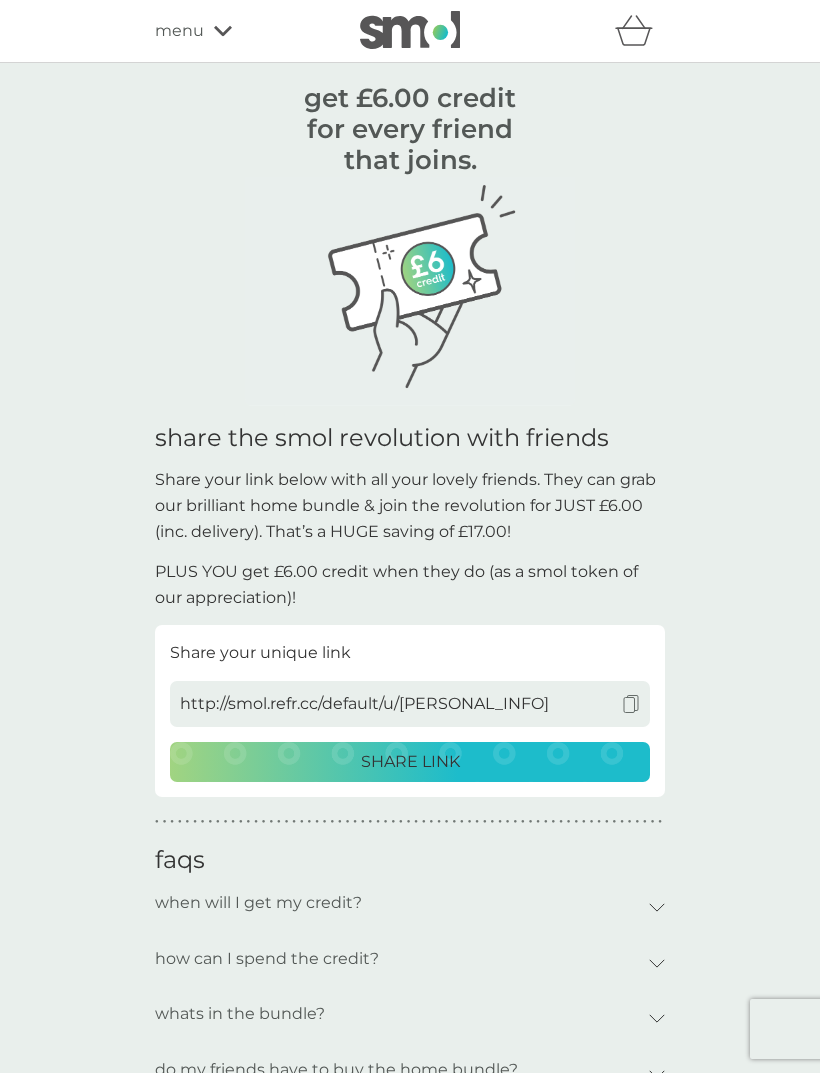 click on "menu" at bounding box center [240, 31] 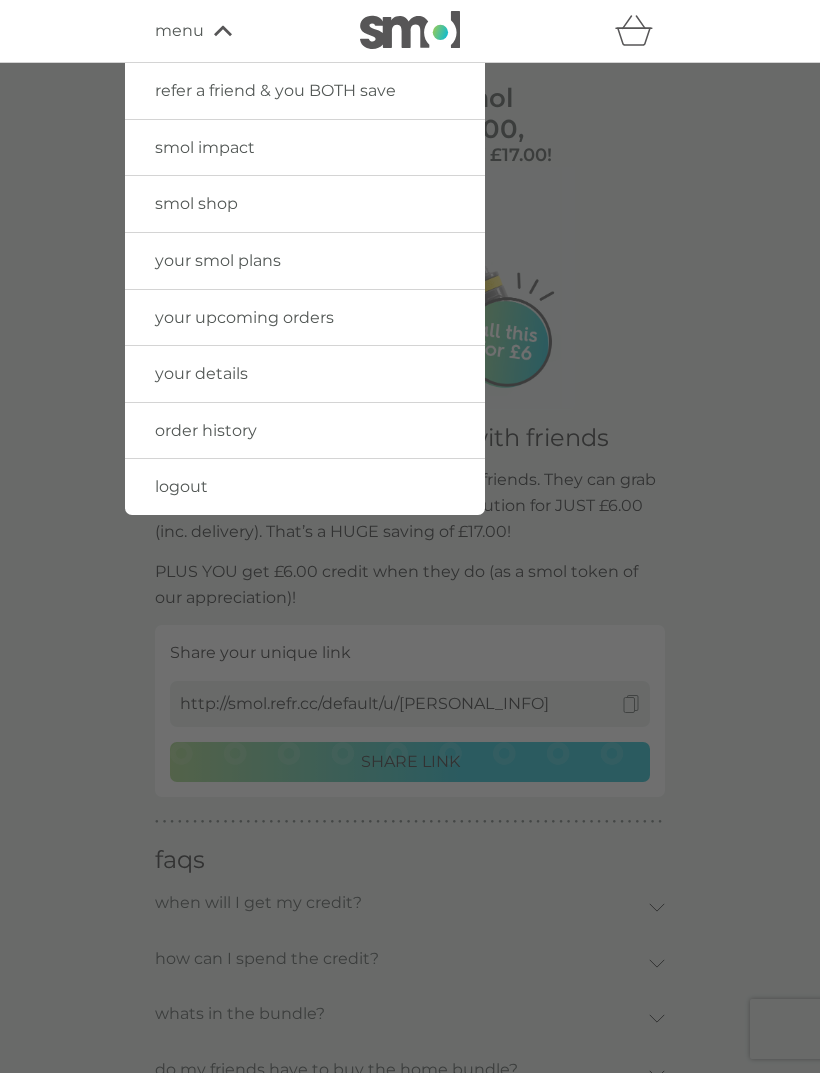 click on "your smol plans" at bounding box center (218, 260) 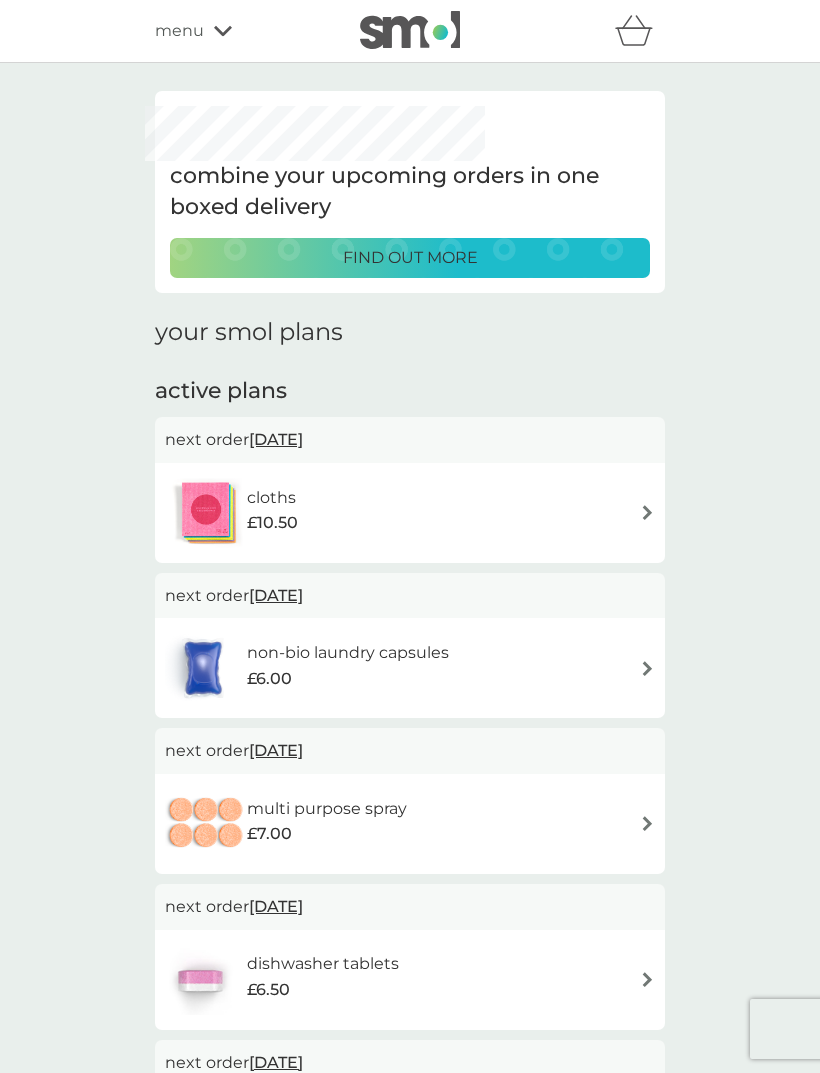 click on "cloths £10.50" at bounding box center [410, 513] 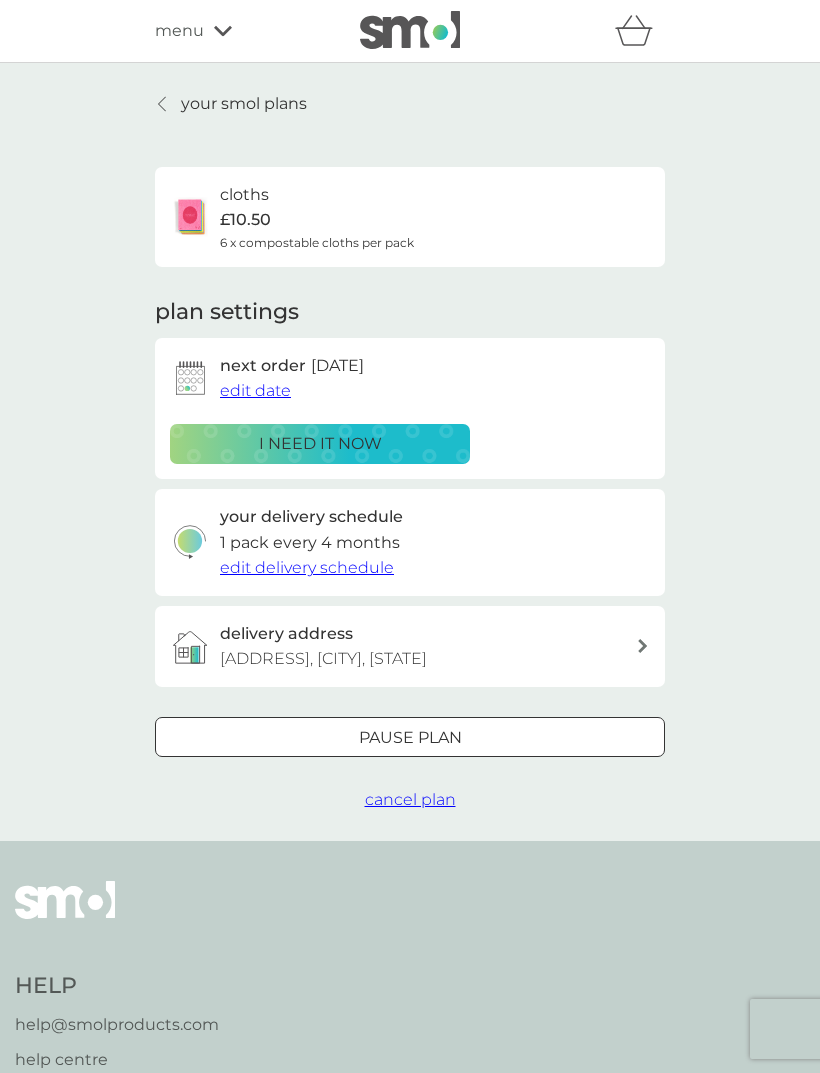 click on "edit date" at bounding box center [255, 390] 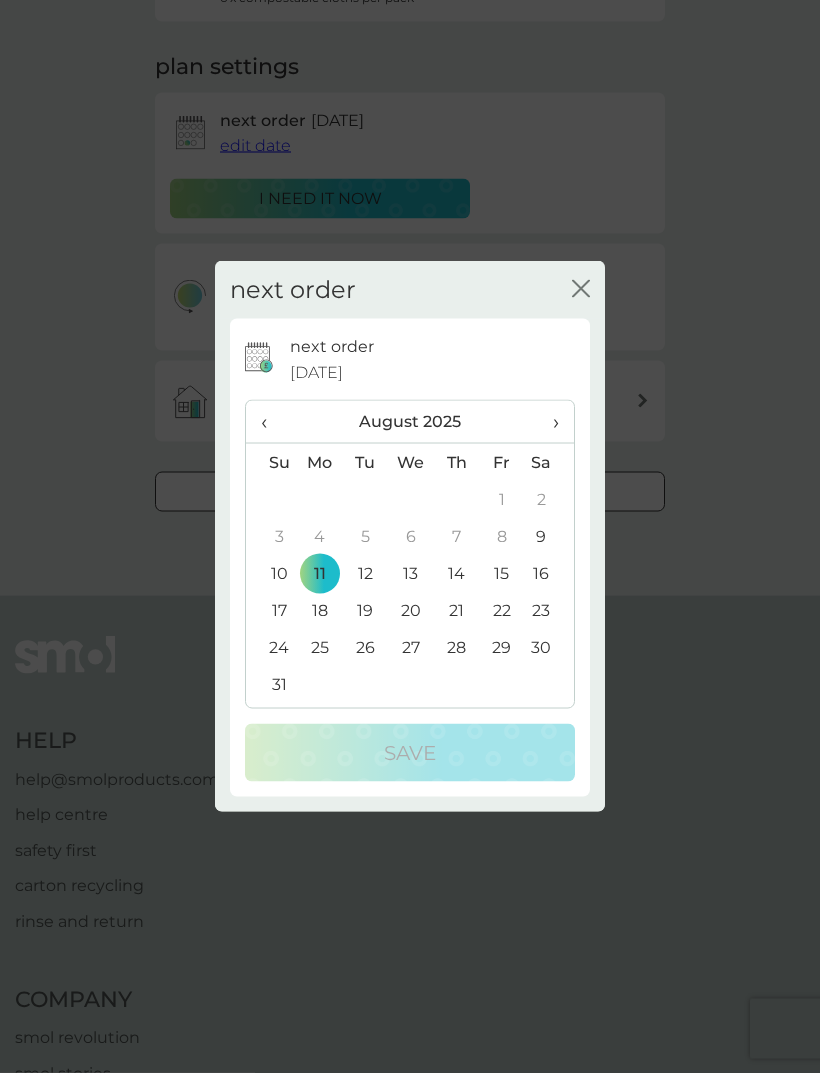 scroll, scrollTop: 246, scrollLeft: 0, axis: vertical 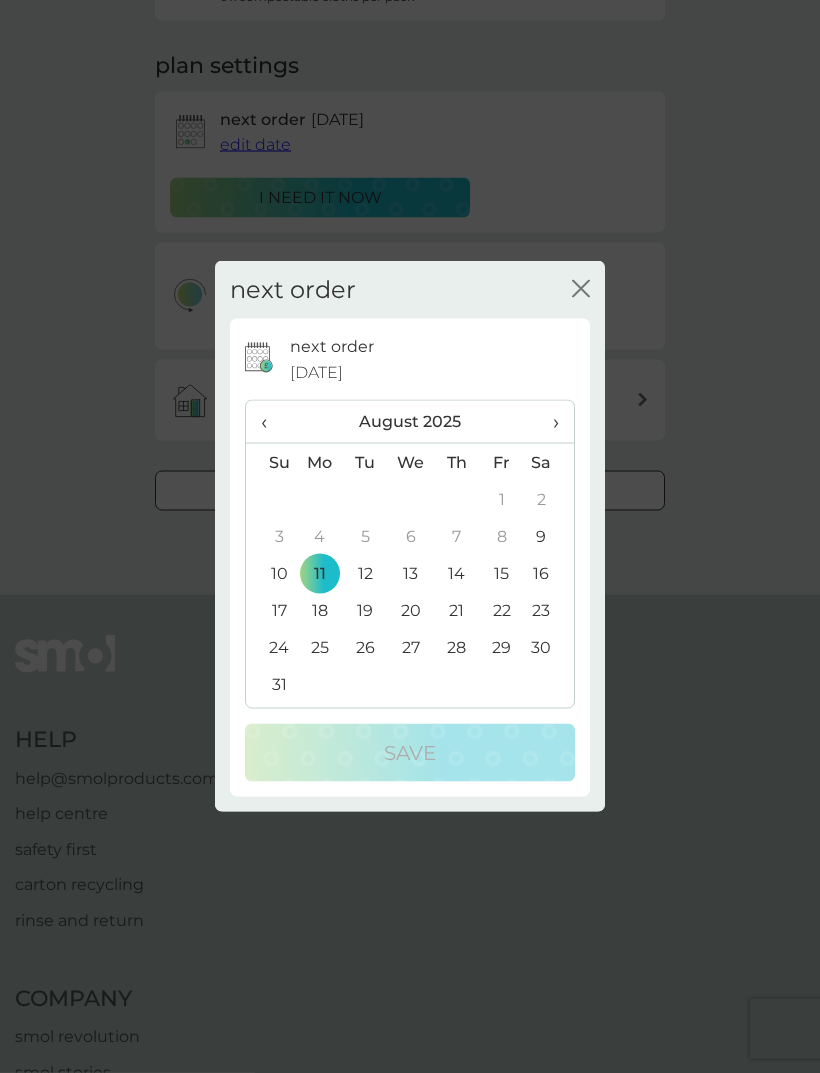 click on "›" at bounding box center [549, 422] 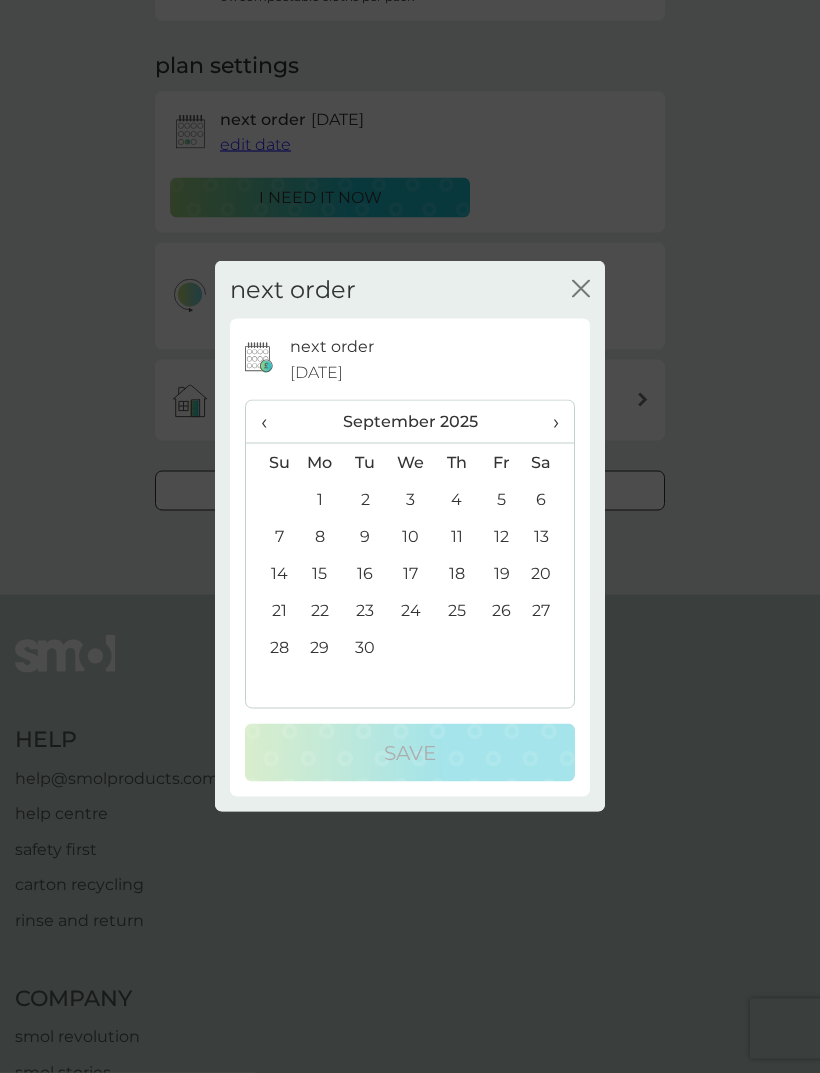 scroll, scrollTop: 247, scrollLeft: 0, axis: vertical 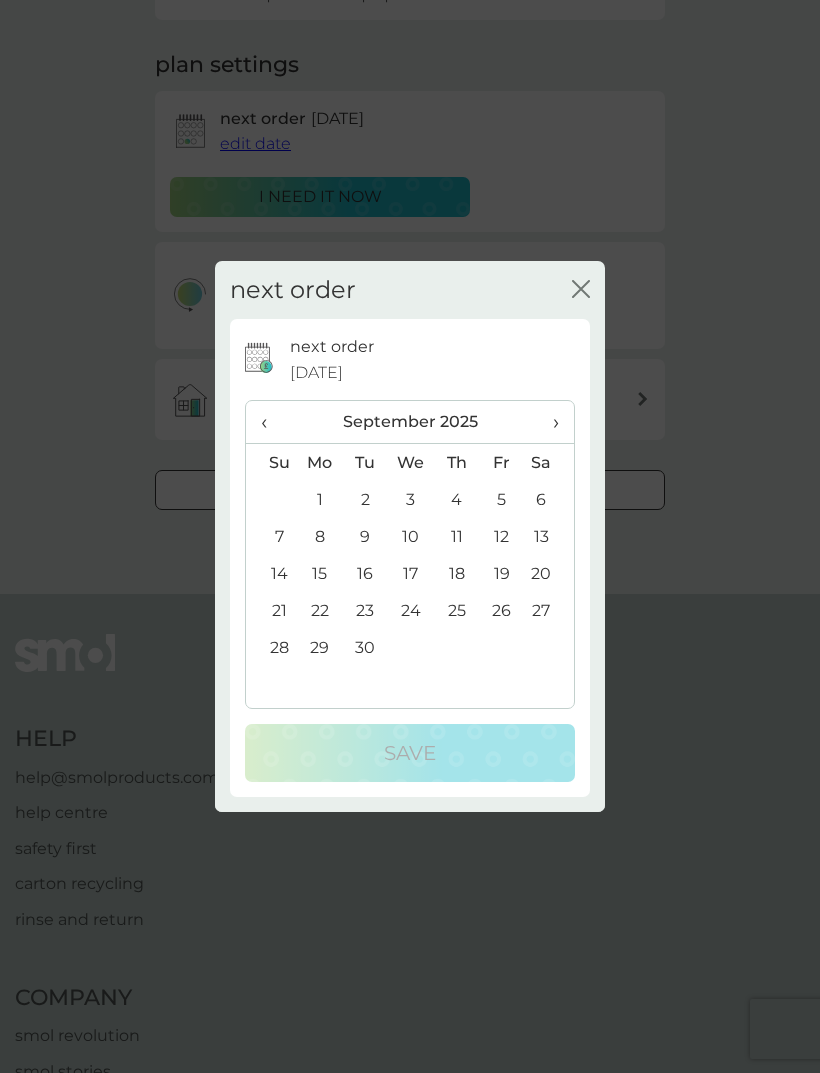 click on "15" at bounding box center [320, 573] 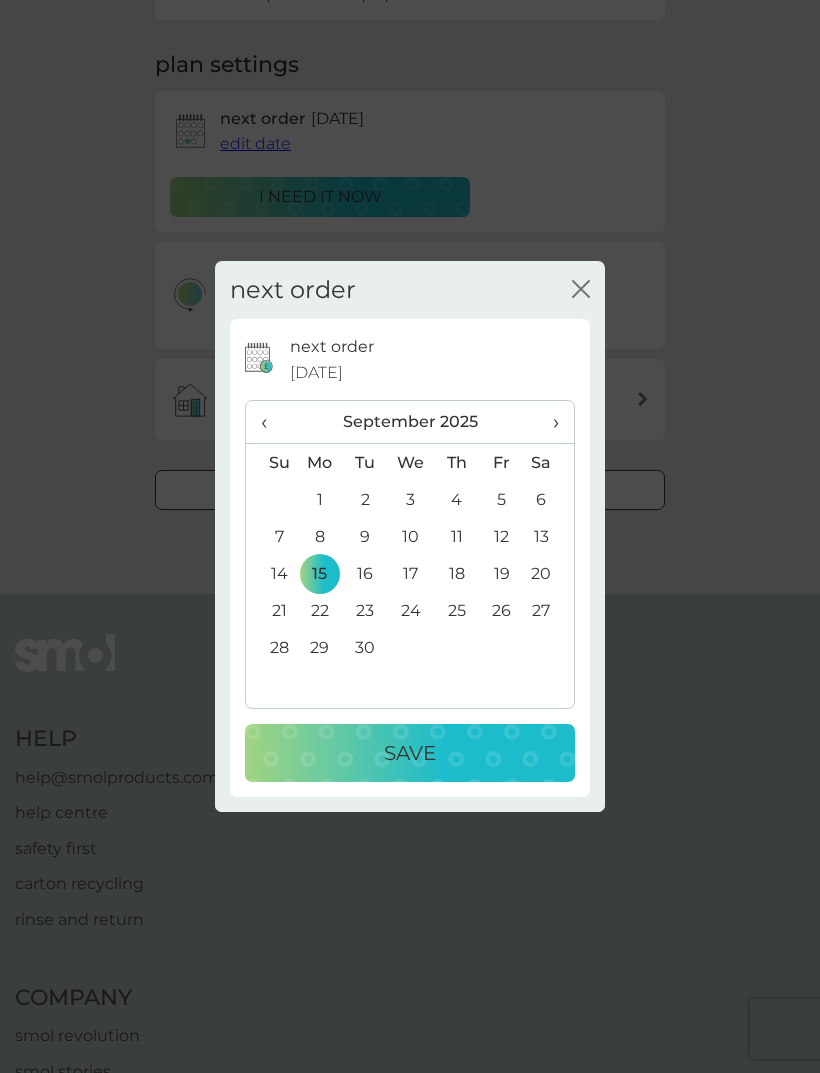 click on "Save" at bounding box center (410, 753) 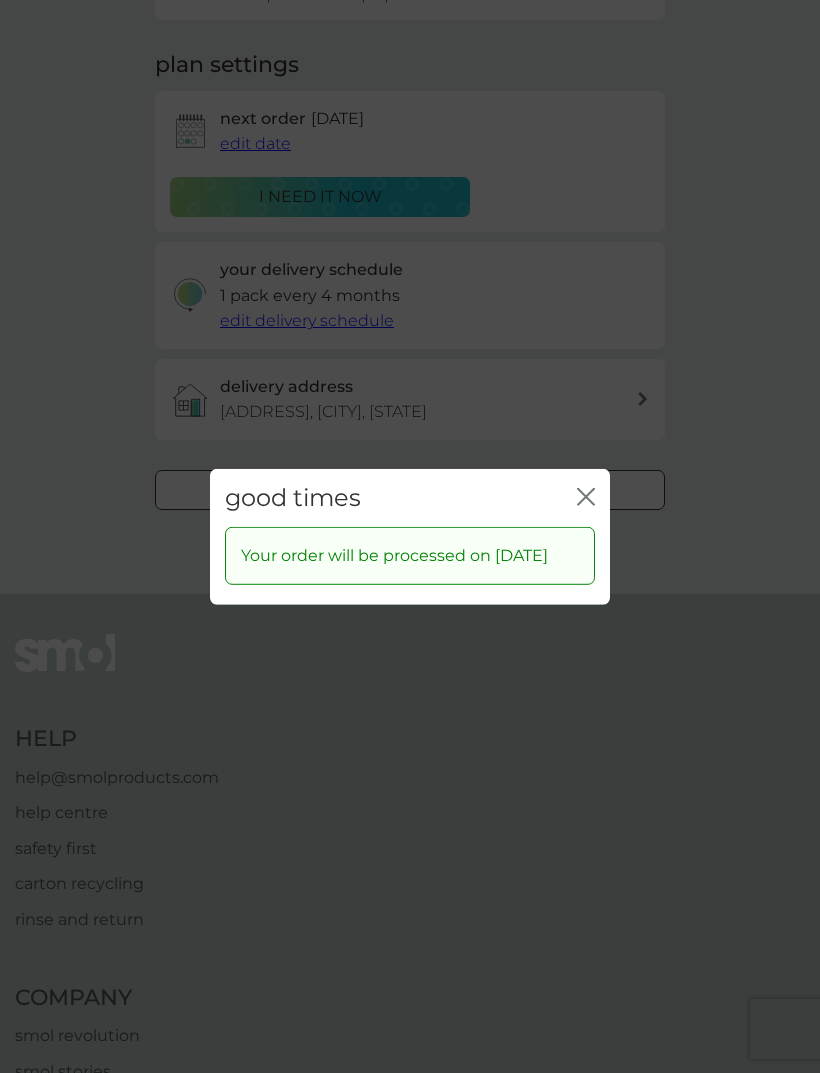 click on "close" 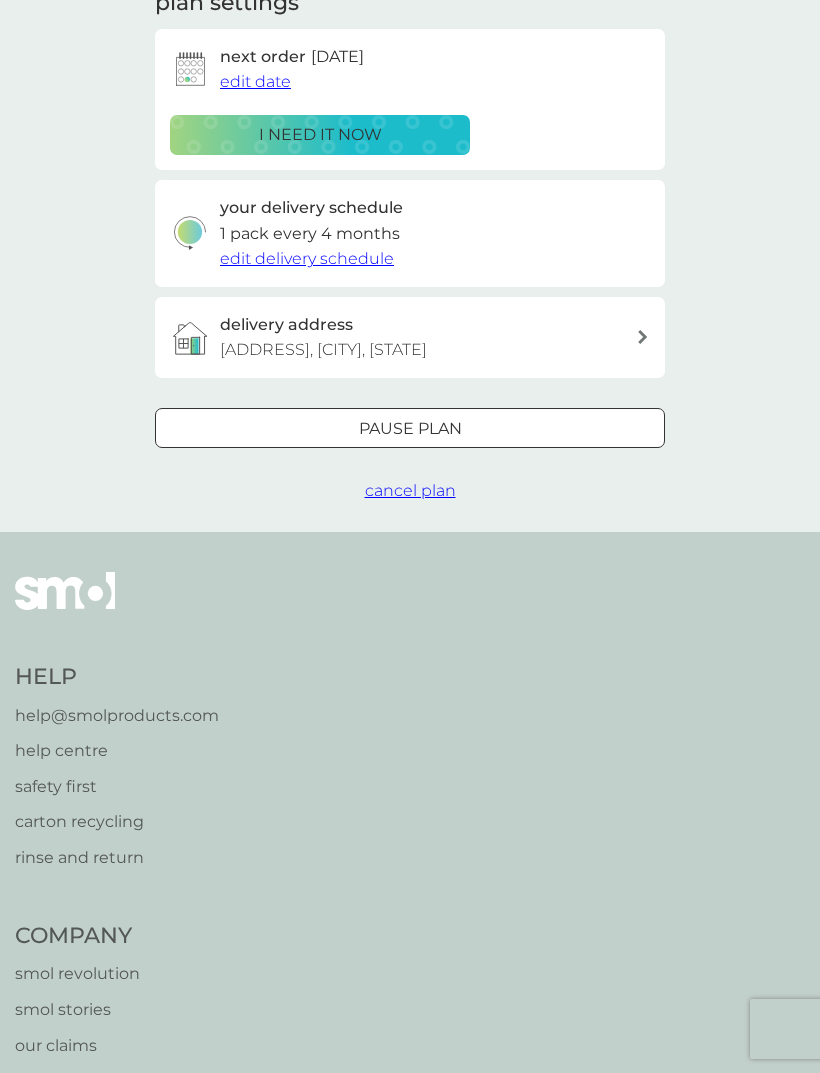 scroll, scrollTop: 311, scrollLeft: 0, axis: vertical 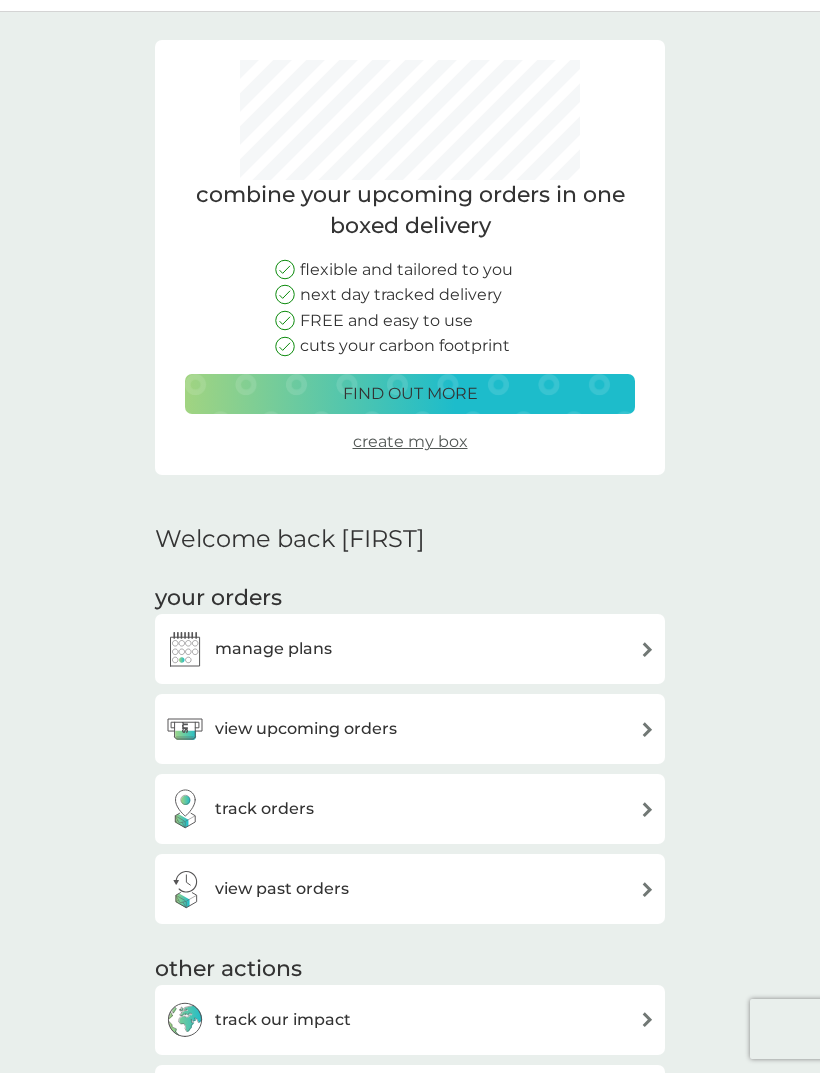 click on "view upcoming orders" at bounding box center [410, 729] 